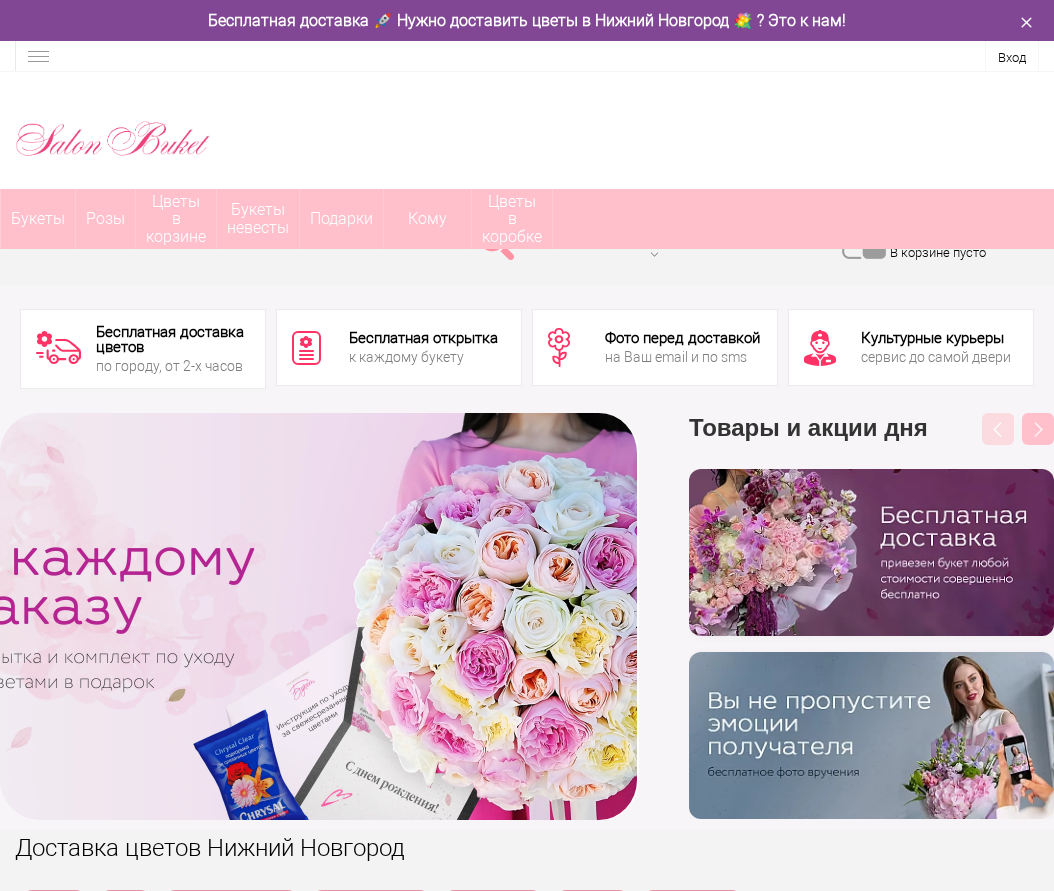 scroll, scrollTop: 0, scrollLeft: 0, axis: both 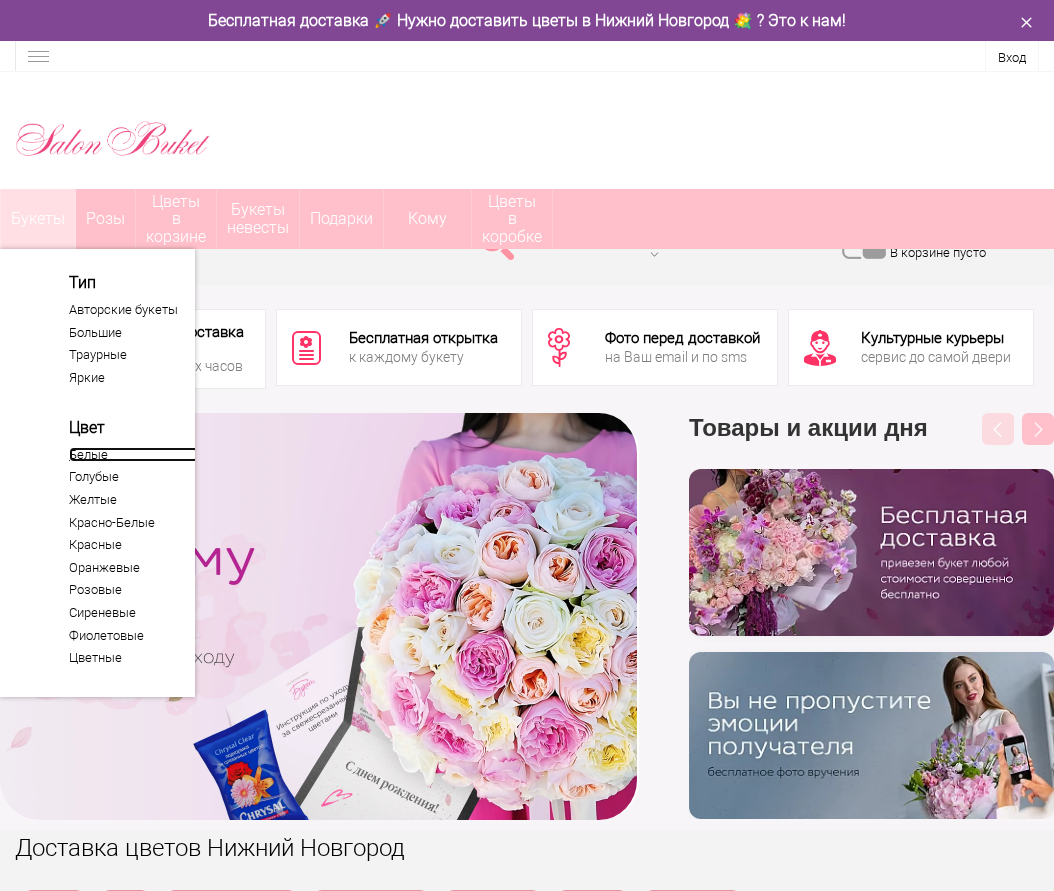 click on "Белые" at bounding box center (134, 455) 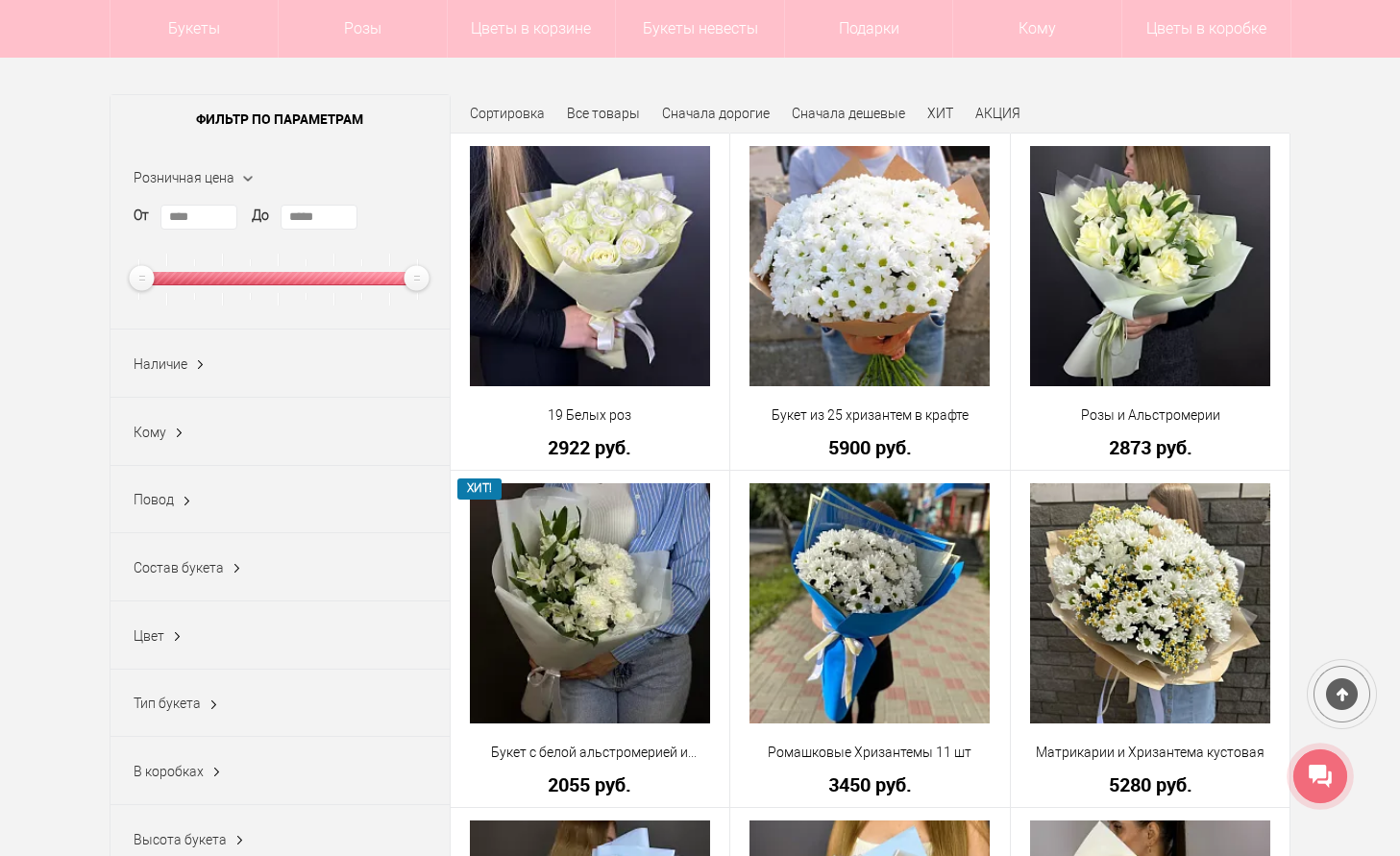 scroll, scrollTop: 248, scrollLeft: 0, axis: vertical 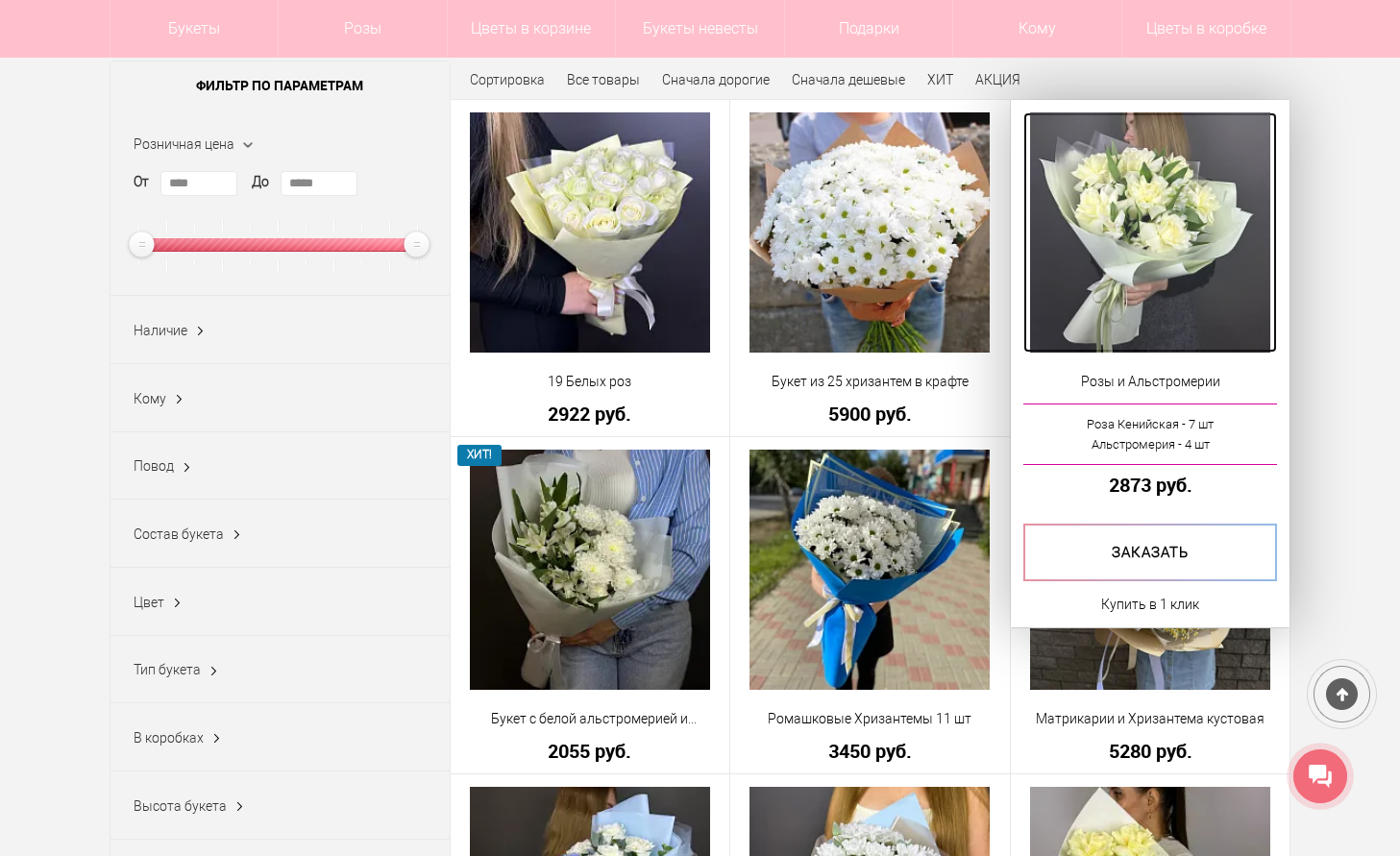 click at bounding box center (1150, 232) 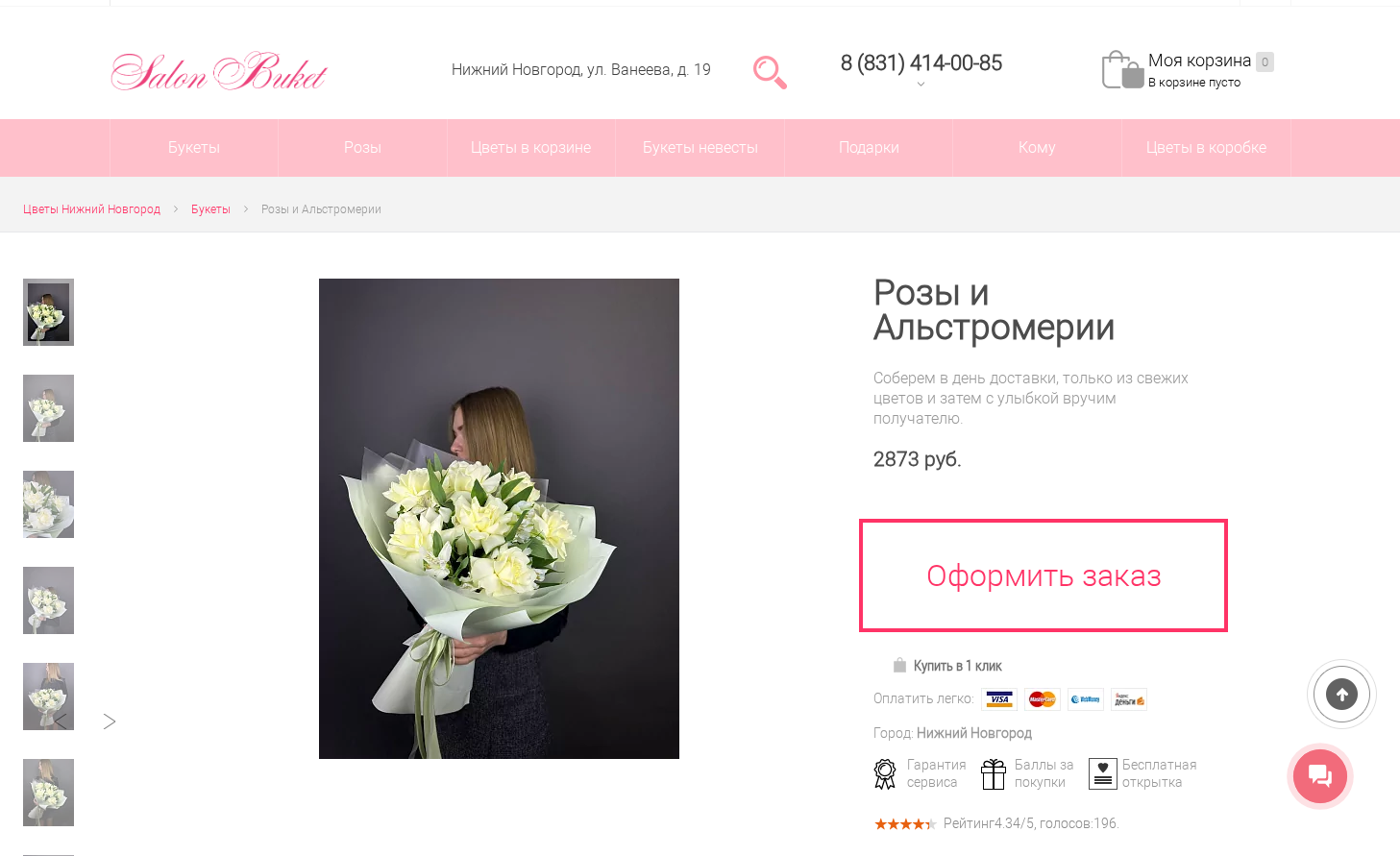 scroll, scrollTop: 96, scrollLeft: 0, axis: vertical 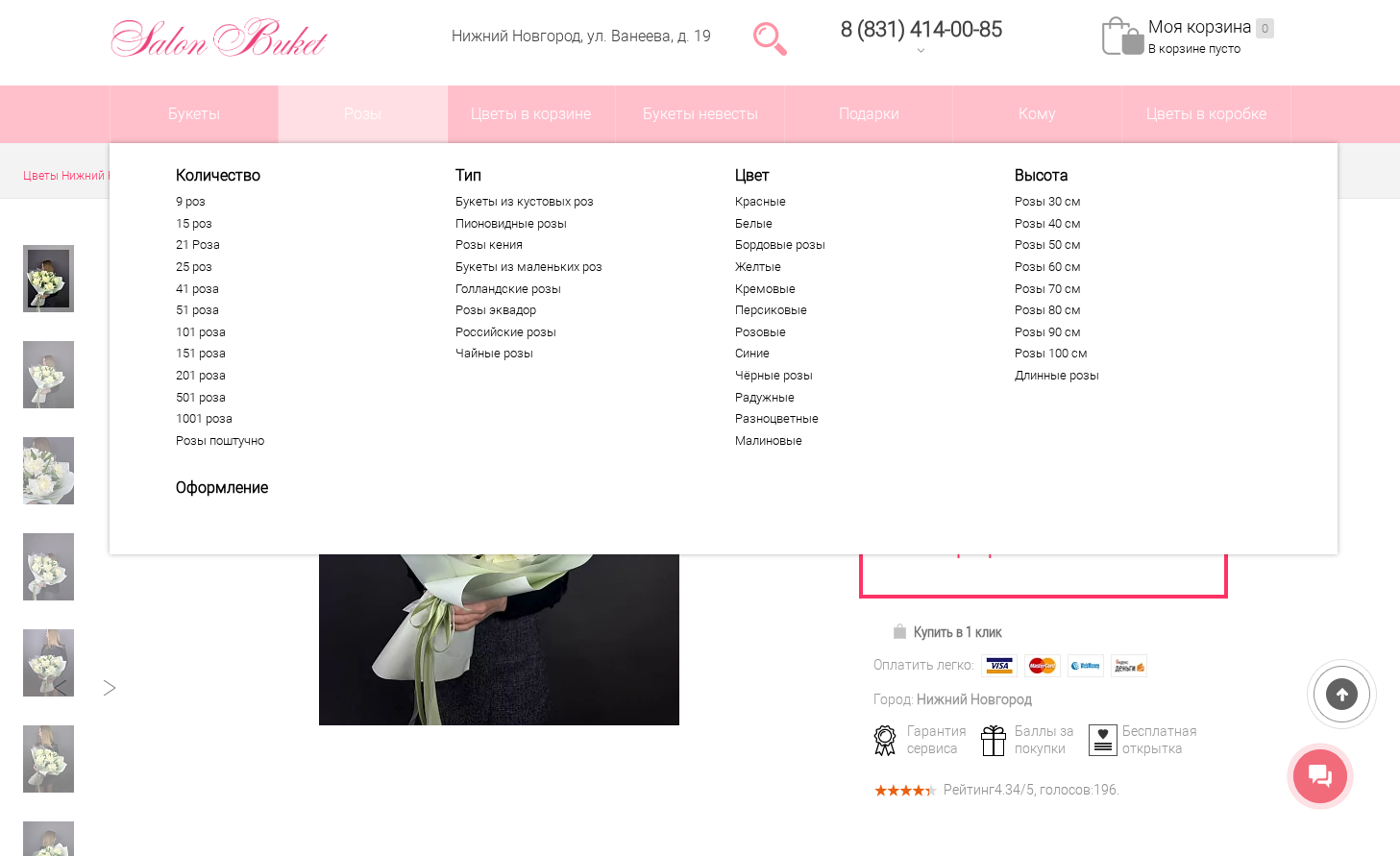 click on "Тип Букеты из кустовых роз Пионовидные розы Розы кения Букеты из маленьких роз Голландские розы Розы эквадор Российские розы Чайные розы" at bounding box center (552, 310) 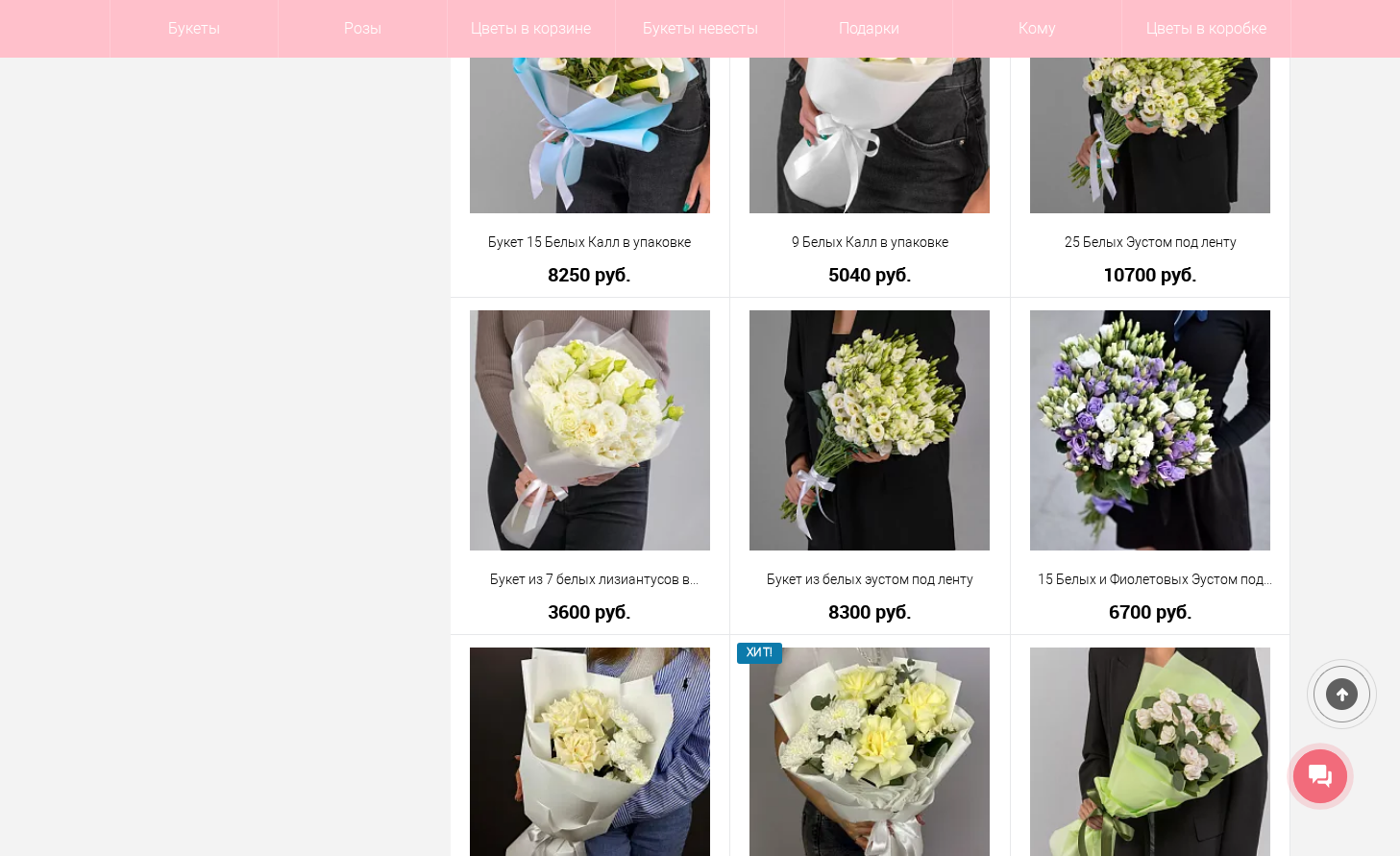 scroll, scrollTop: 2746, scrollLeft: 0, axis: vertical 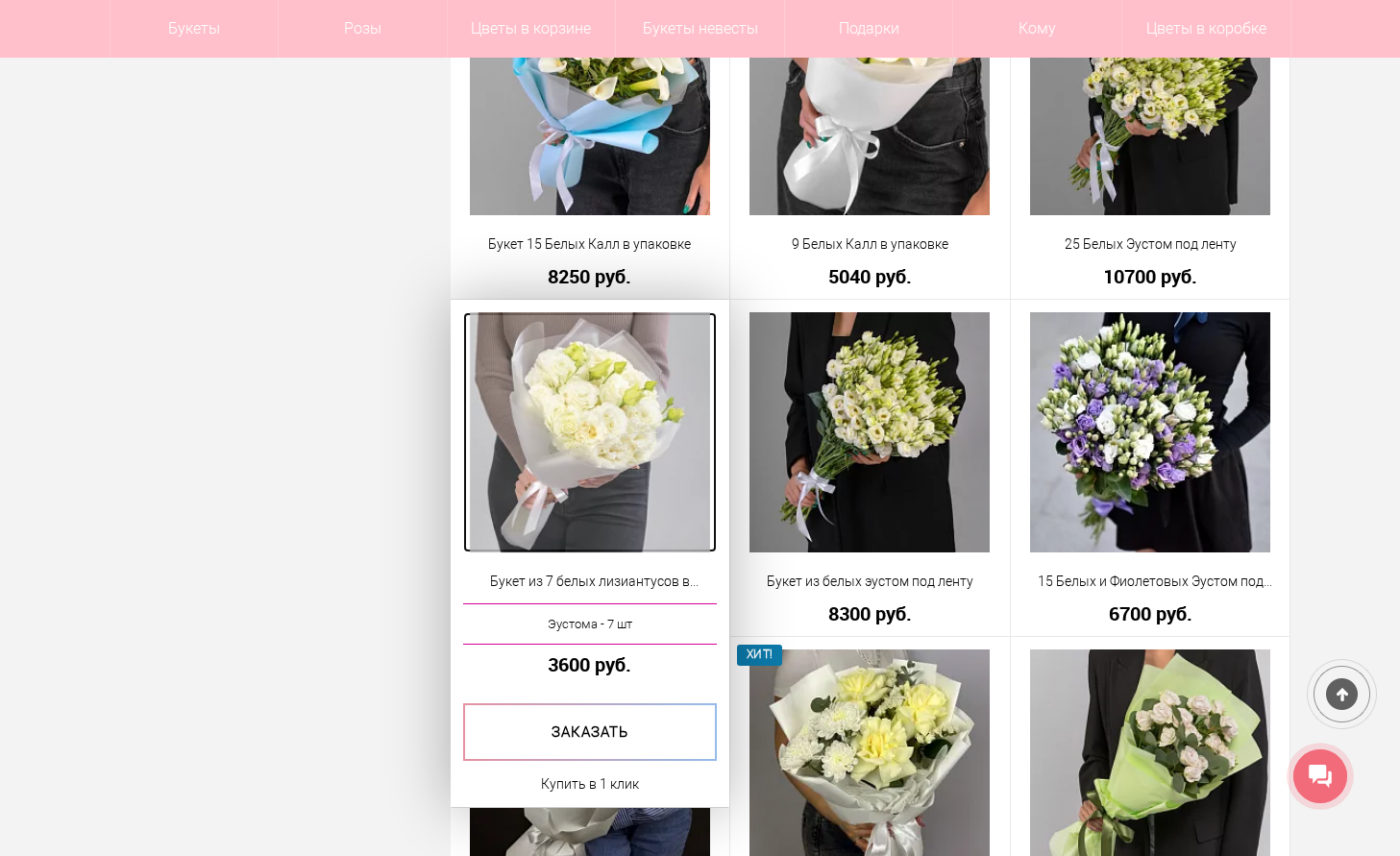 click at bounding box center [590, 432] 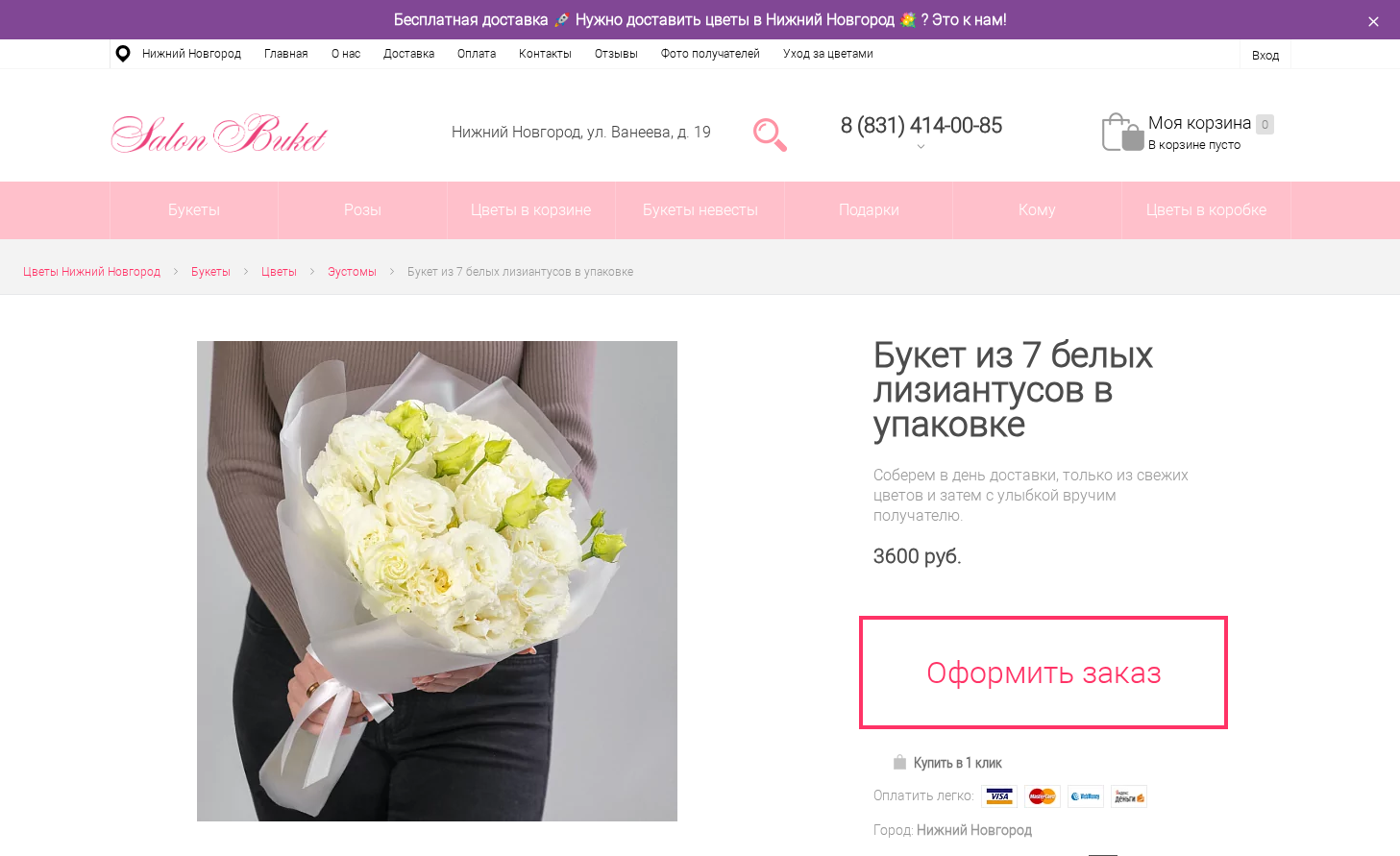 scroll, scrollTop: 0, scrollLeft: 0, axis: both 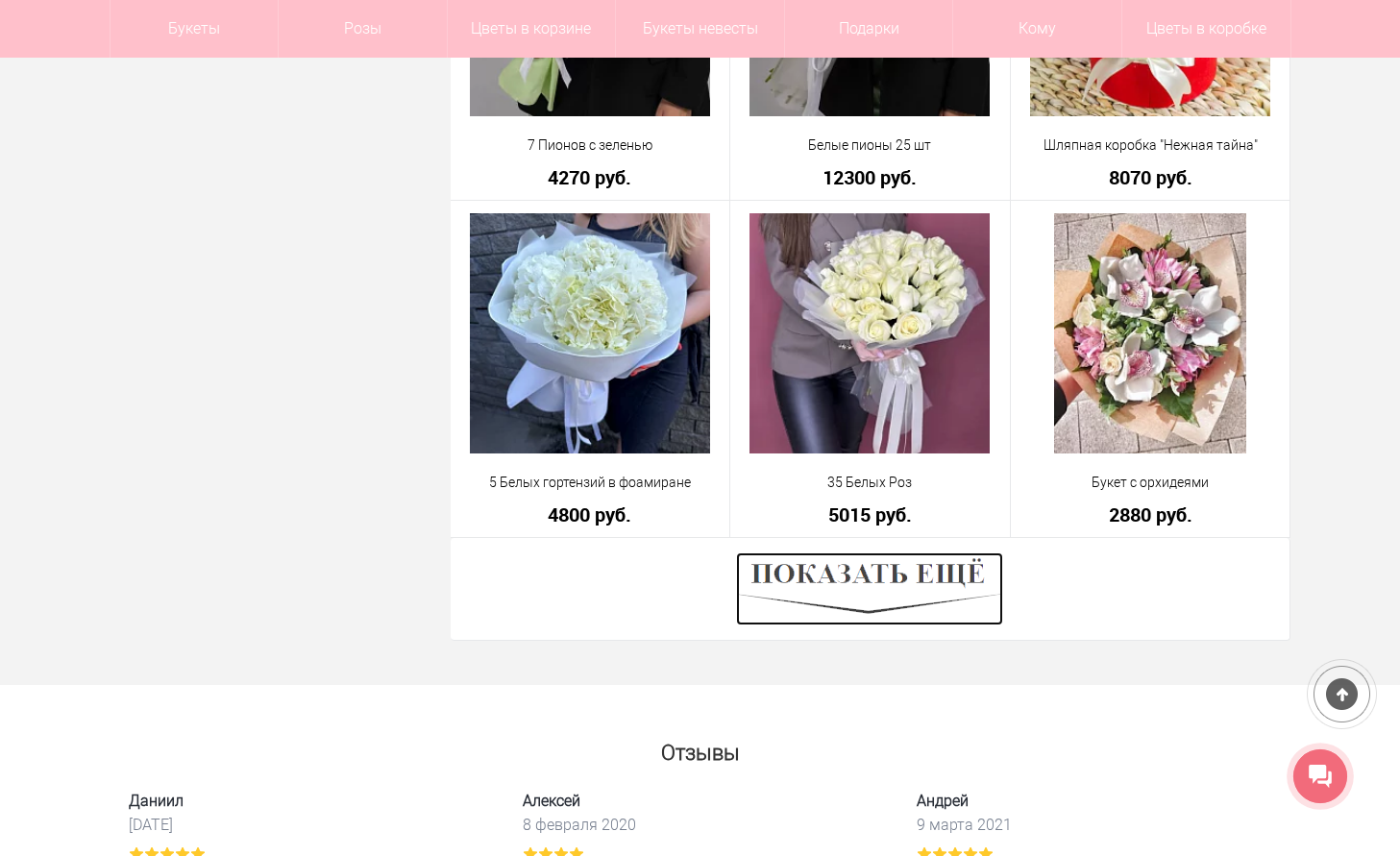 click at bounding box center (870, 589) 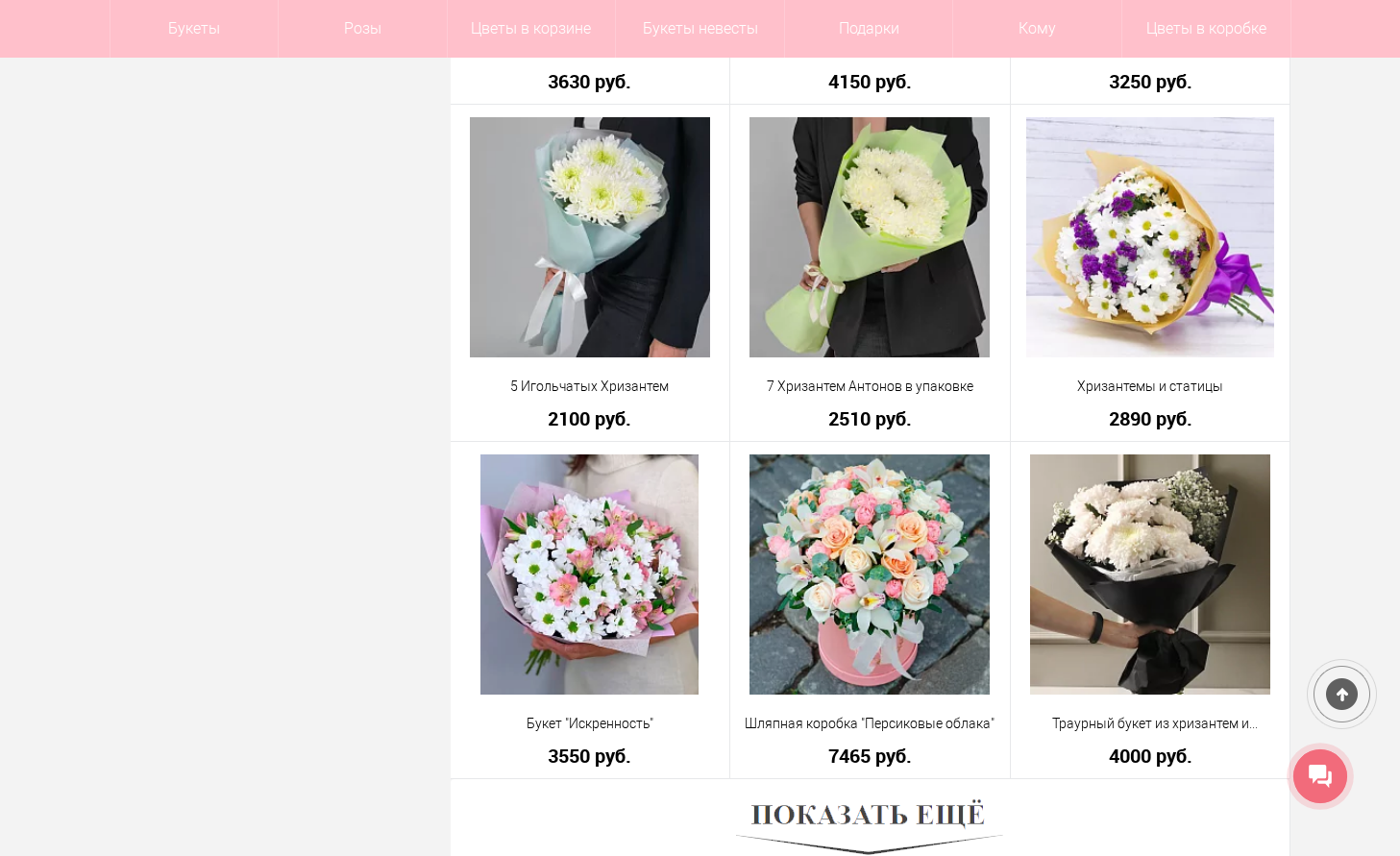 scroll, scrollTop: 10393, scrollLeft: 0, axis: vertical 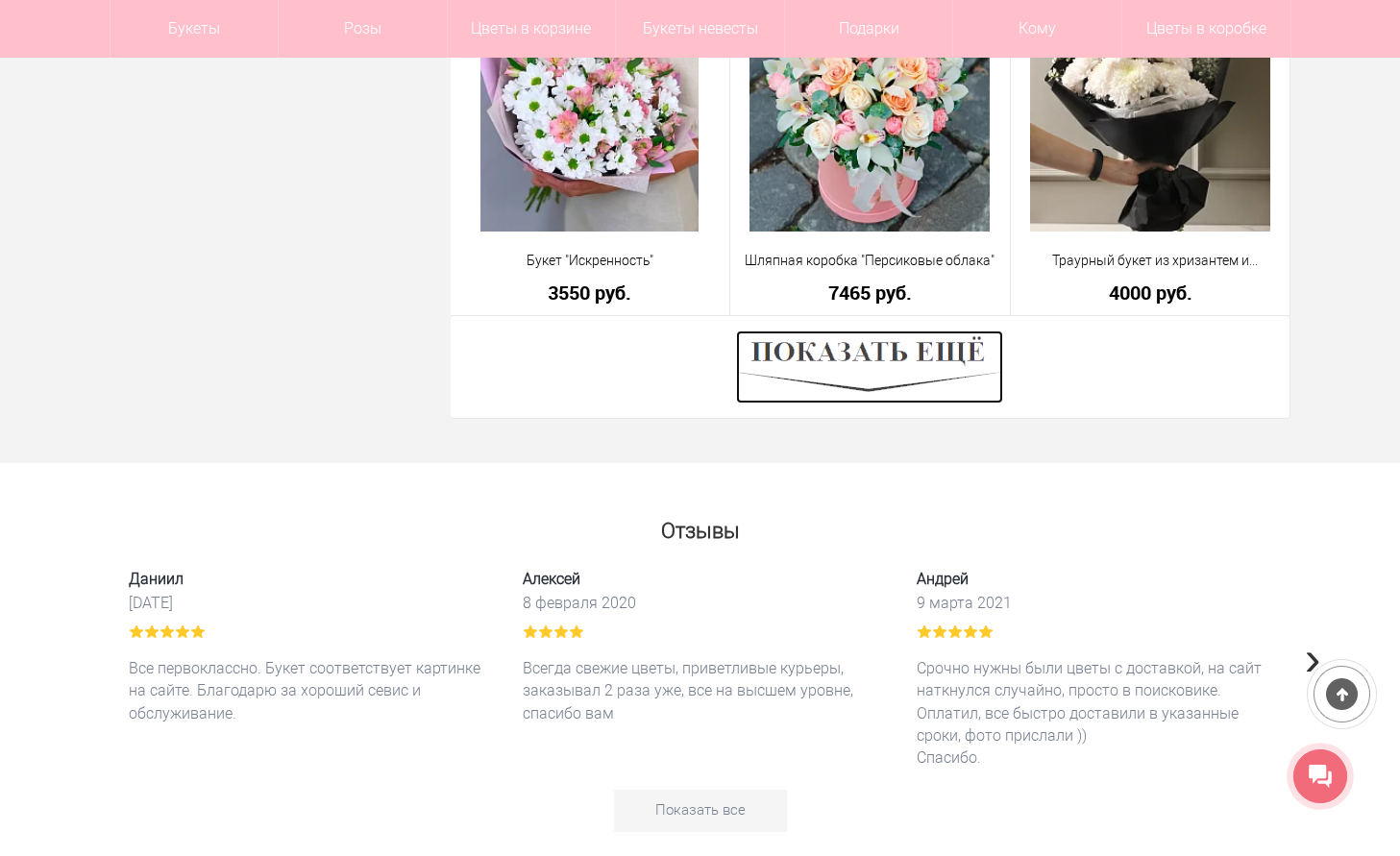 click at bounding box center [870, 367] 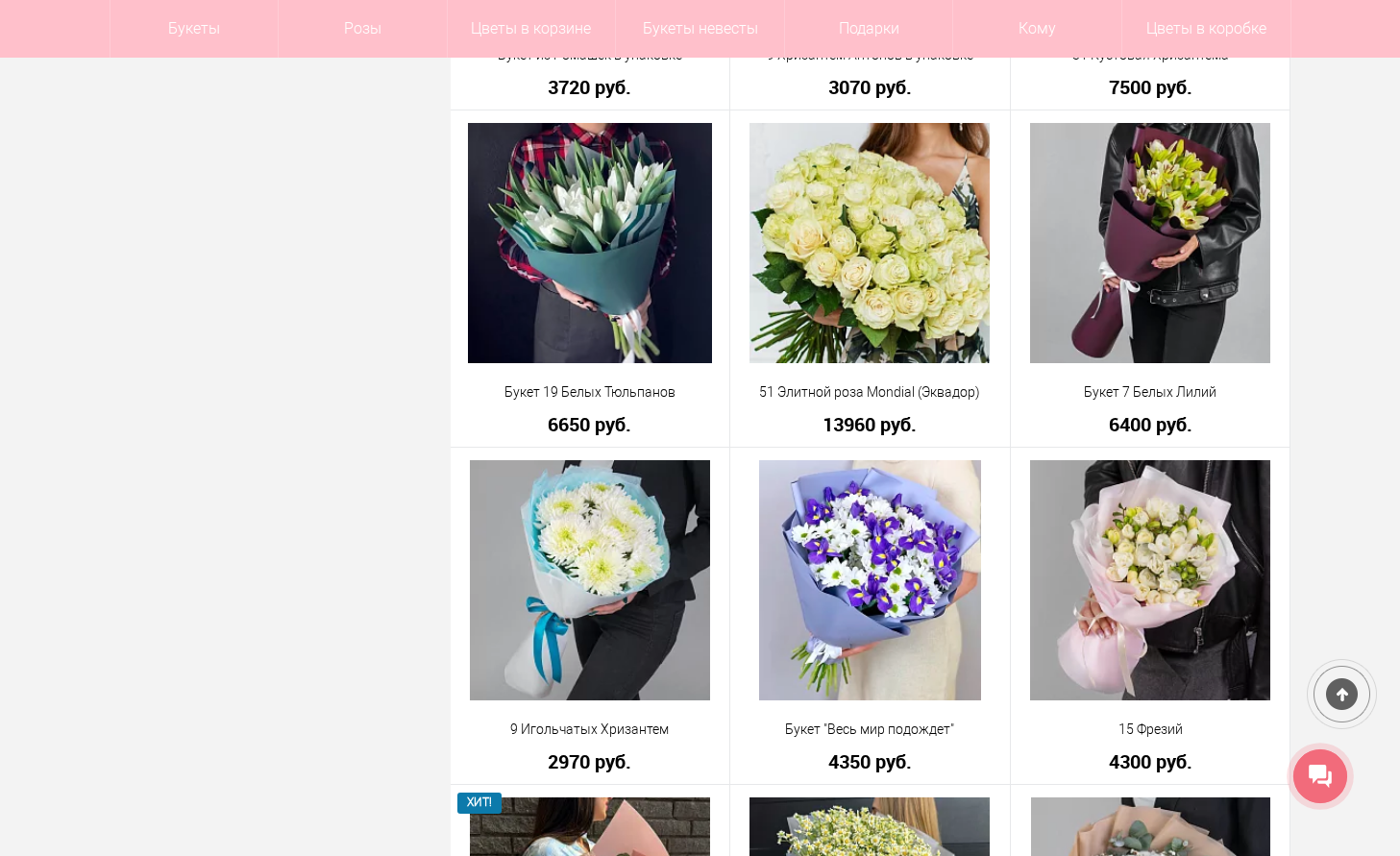 scroll, scrollTop: 11399, scrollLeft: 0, axis: vertical 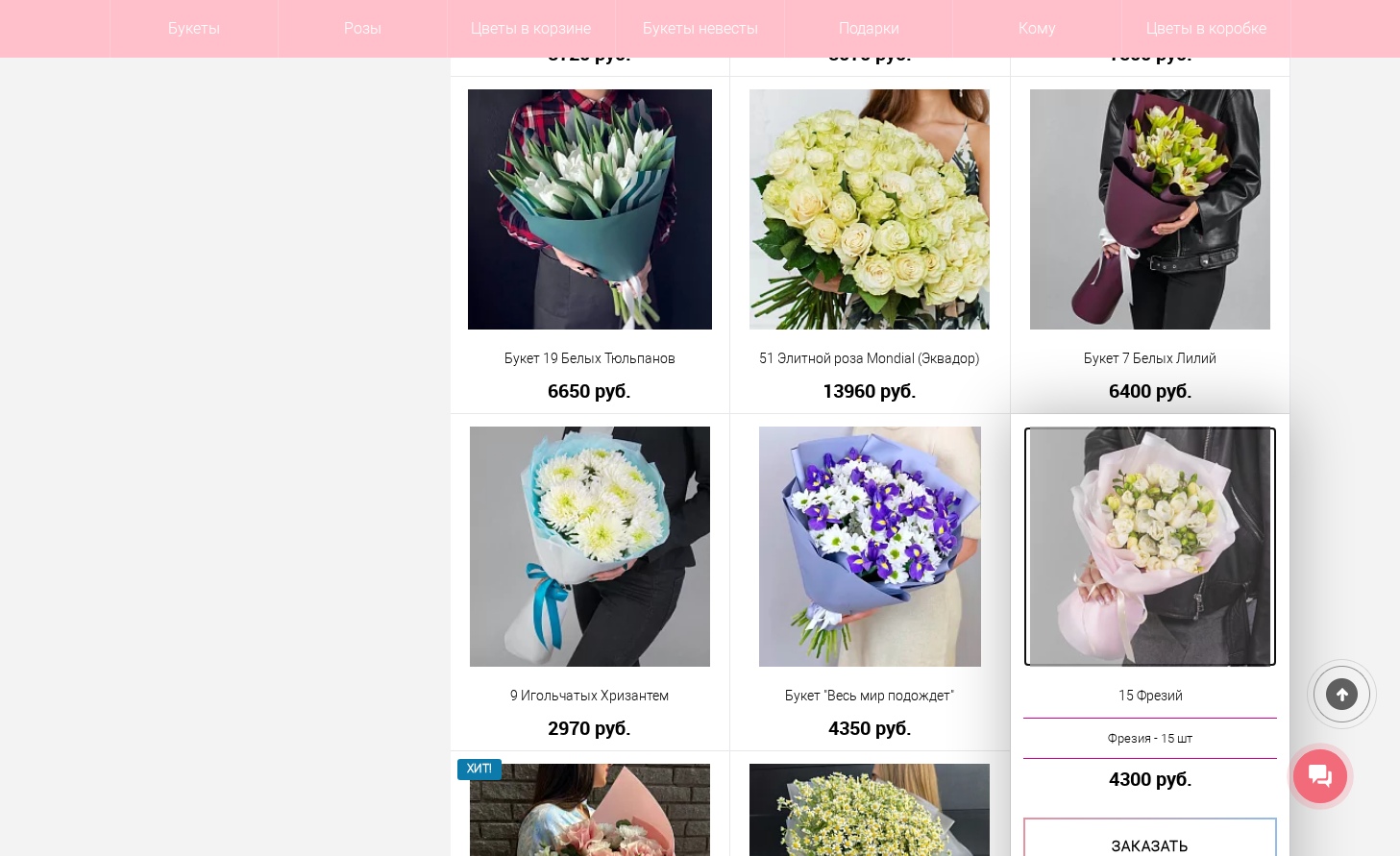 click at bounding box center (1150, 547) 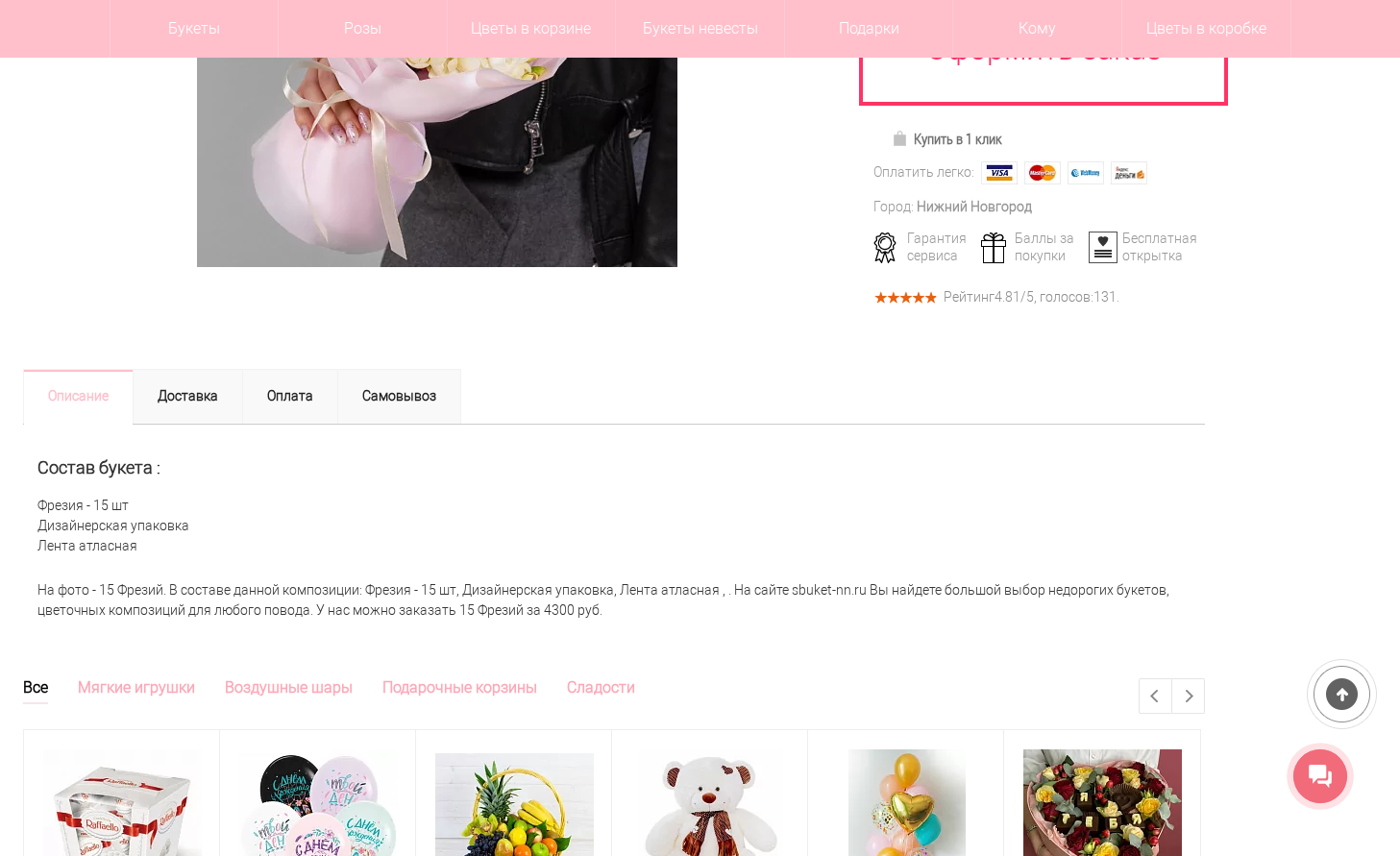 scroll, scrollTop: 576, scrollLeft: 0, axis: vertical 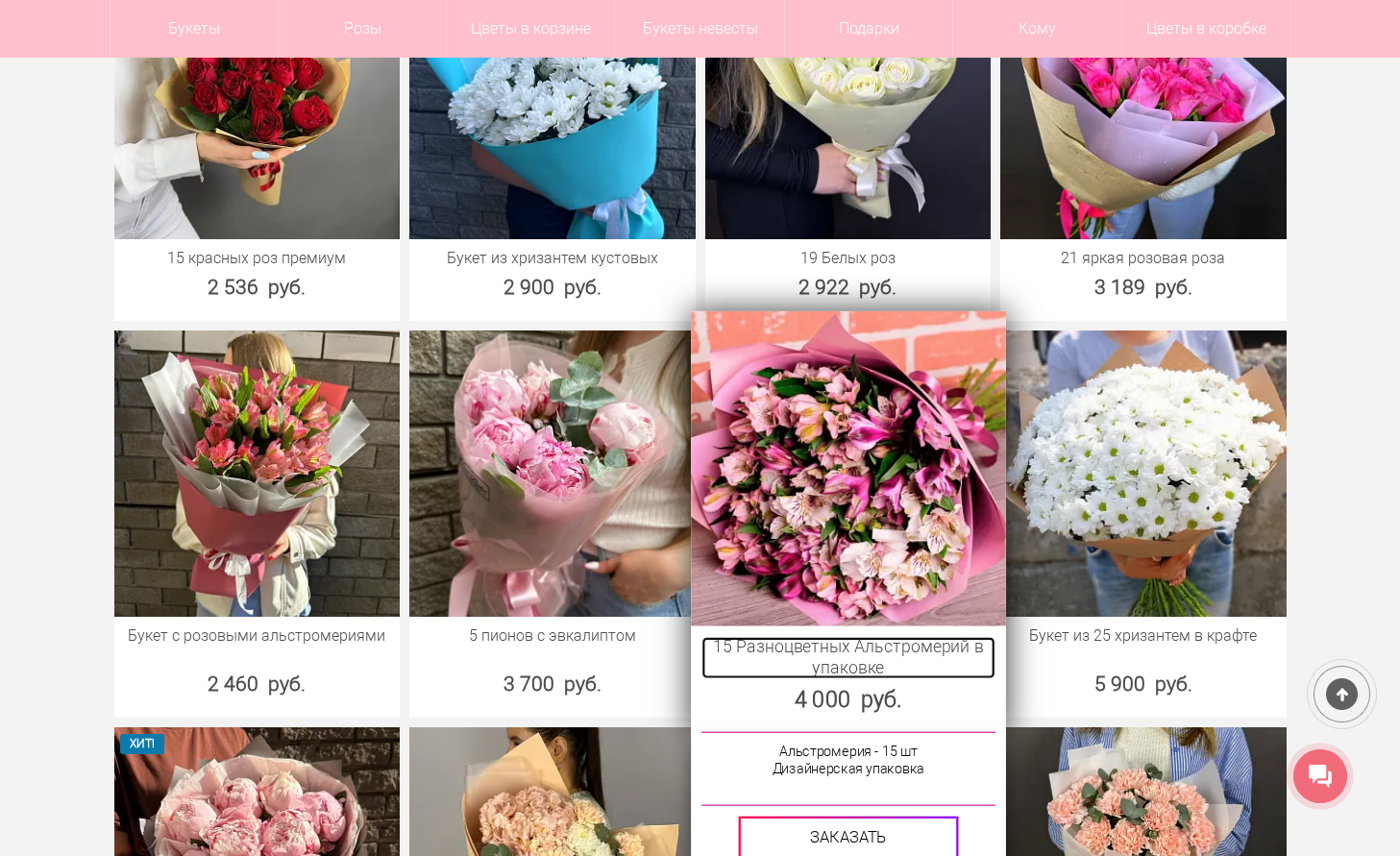 click on "15 Разноцветных  Альстромерий в упаковке" at bounding box center [847, 657] 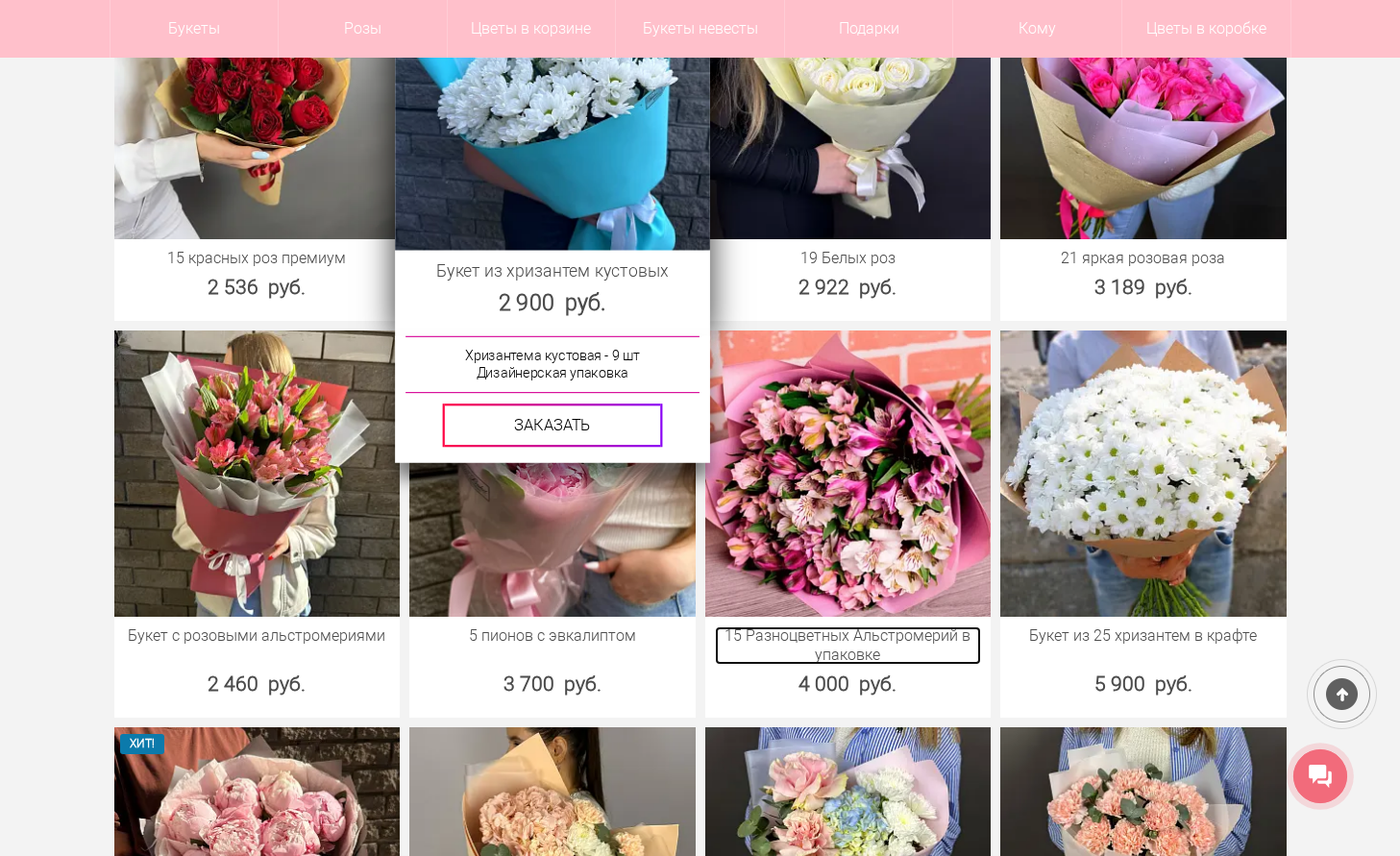 scroll, scrollTop: 800, scrollLeft: 0, axis: vertical 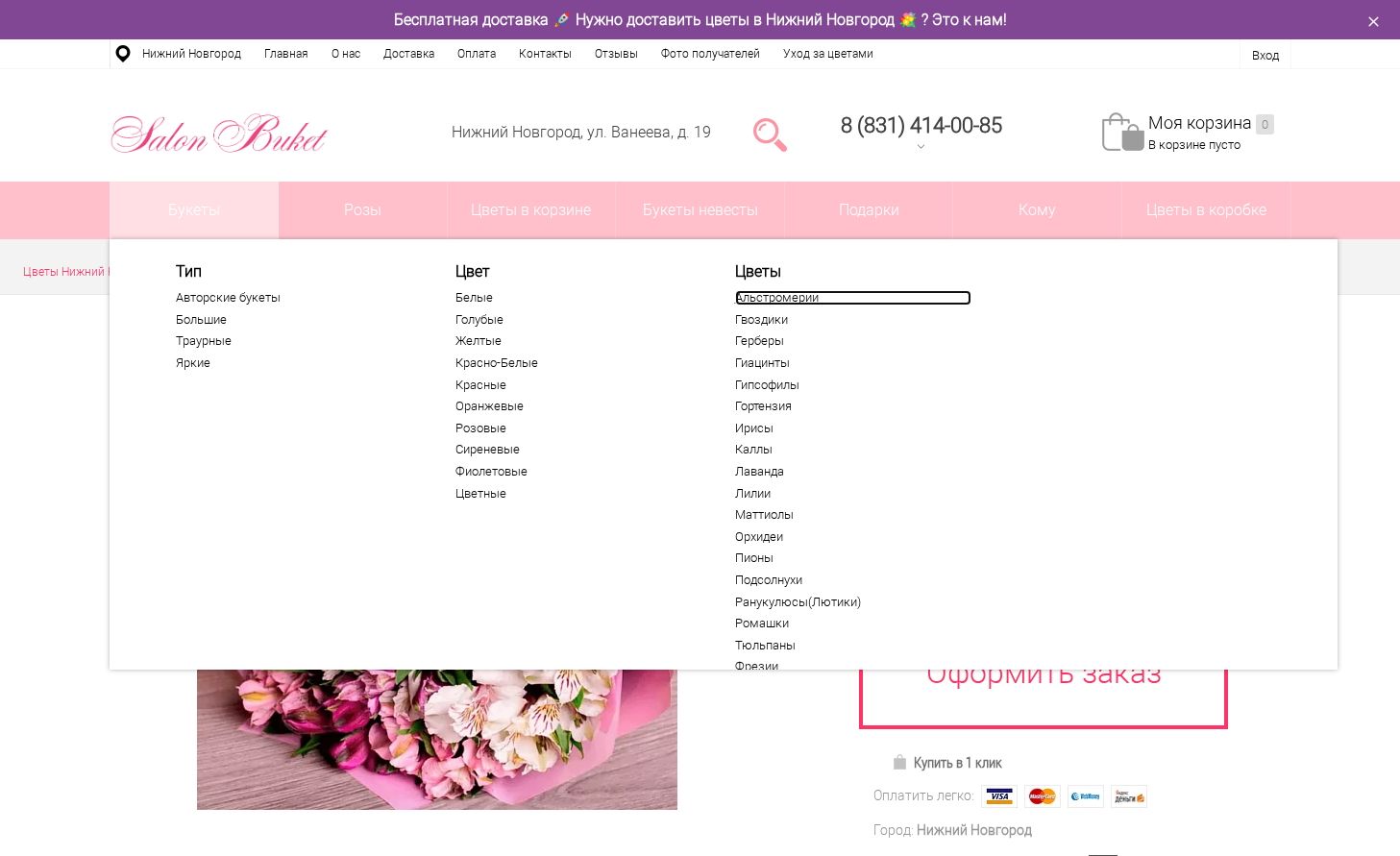 click on "Альстромерии" at bounding box center [853, 298] 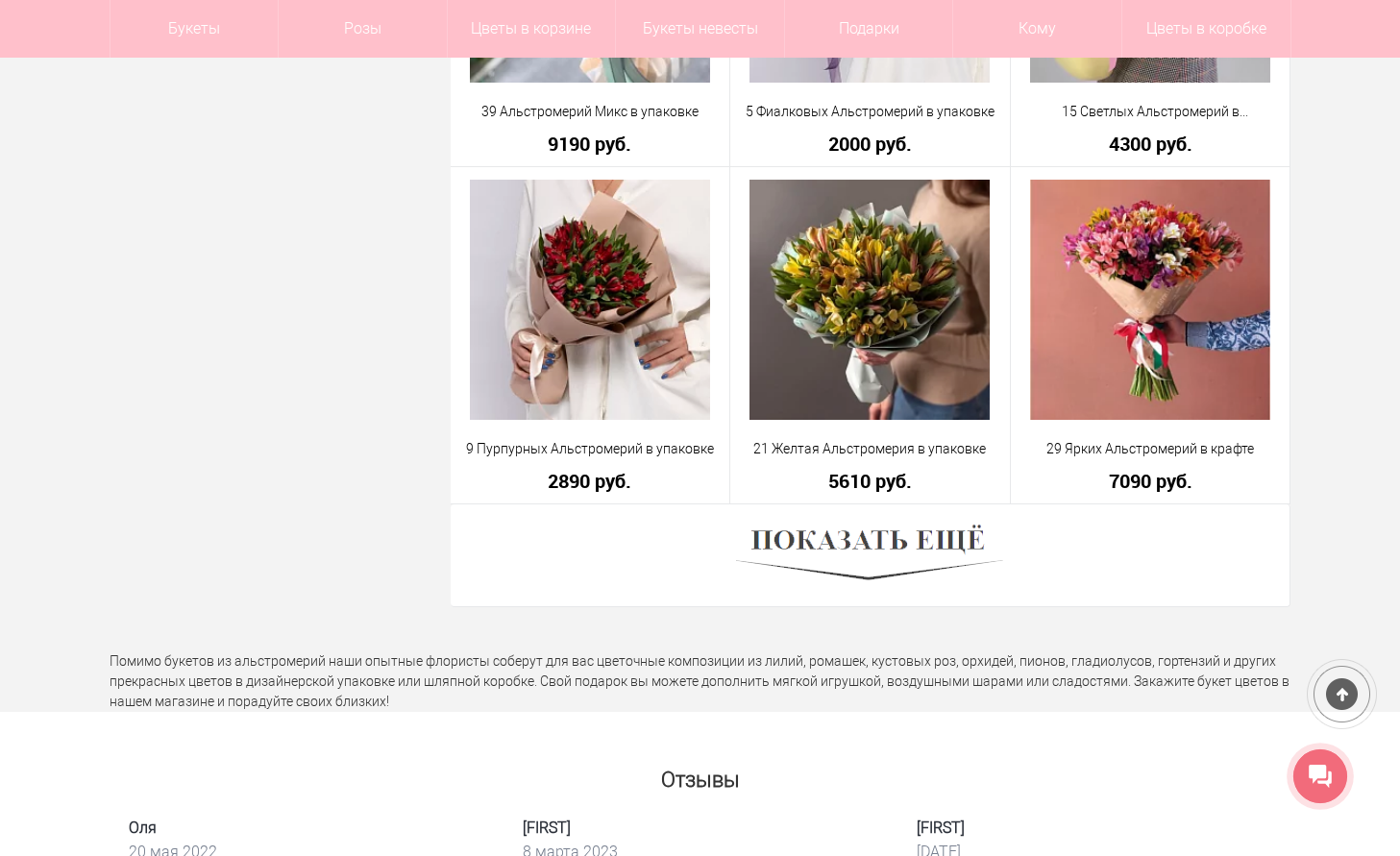 scroll, scrollTop: 5284, scrollLeft: 0, axis: vertical 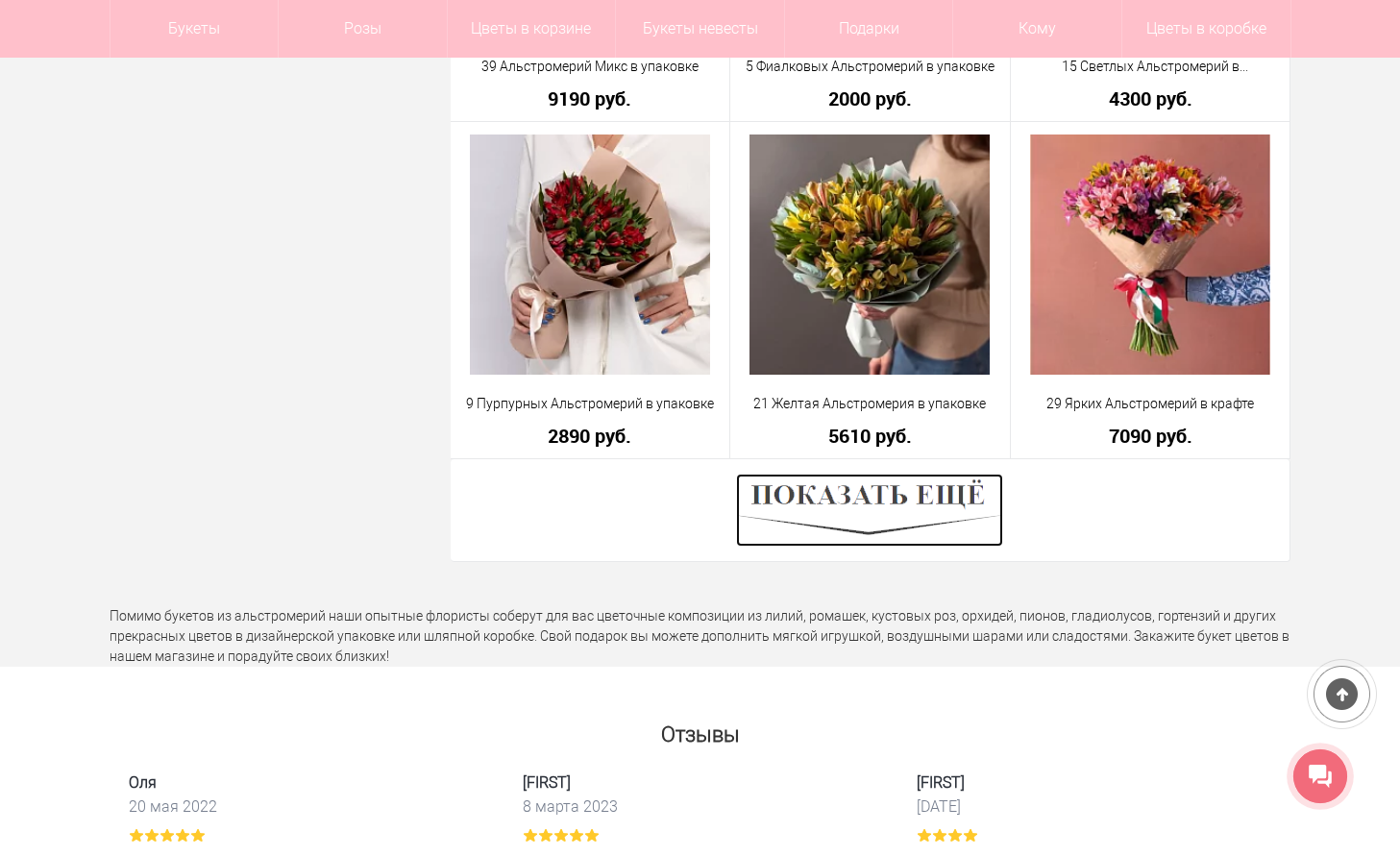 drag, startPoint x: 837, startPoint y: 496, endPoint x: 553, endPoint y: 481, distance: 284.39585 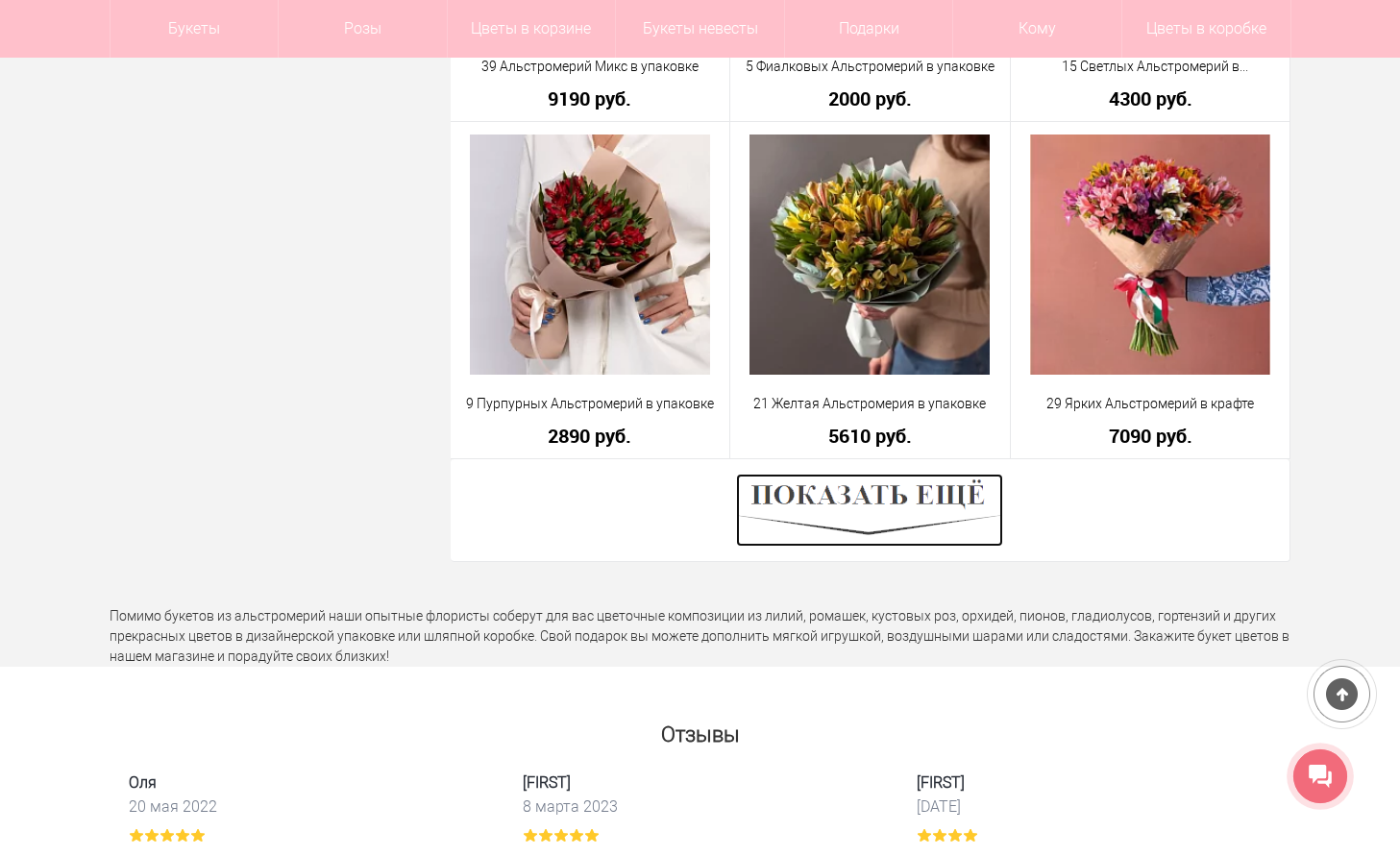 click at bounding box center (870, 510) 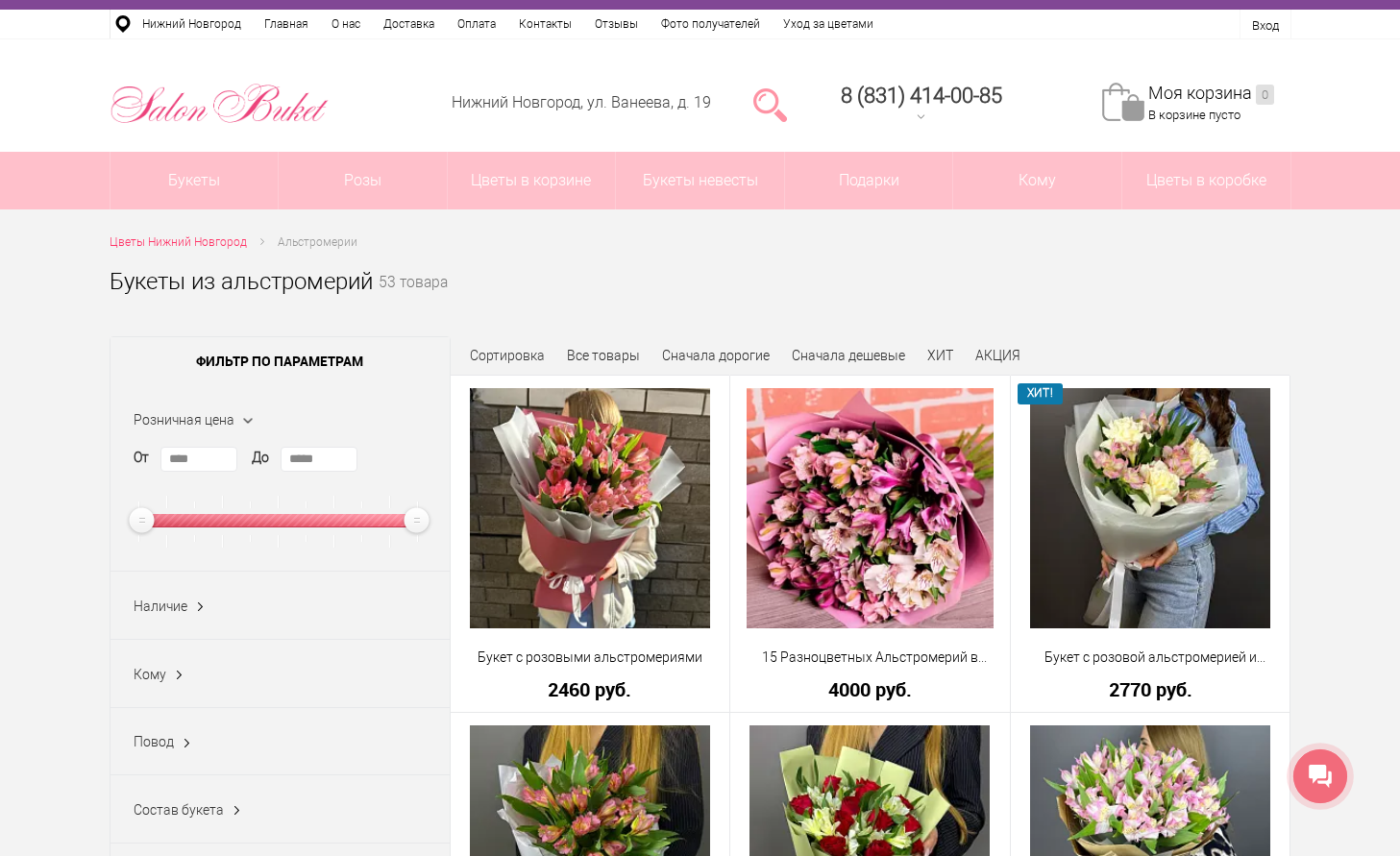 scroll, scrollTop: 0, scrollLeft: 0, axis: both 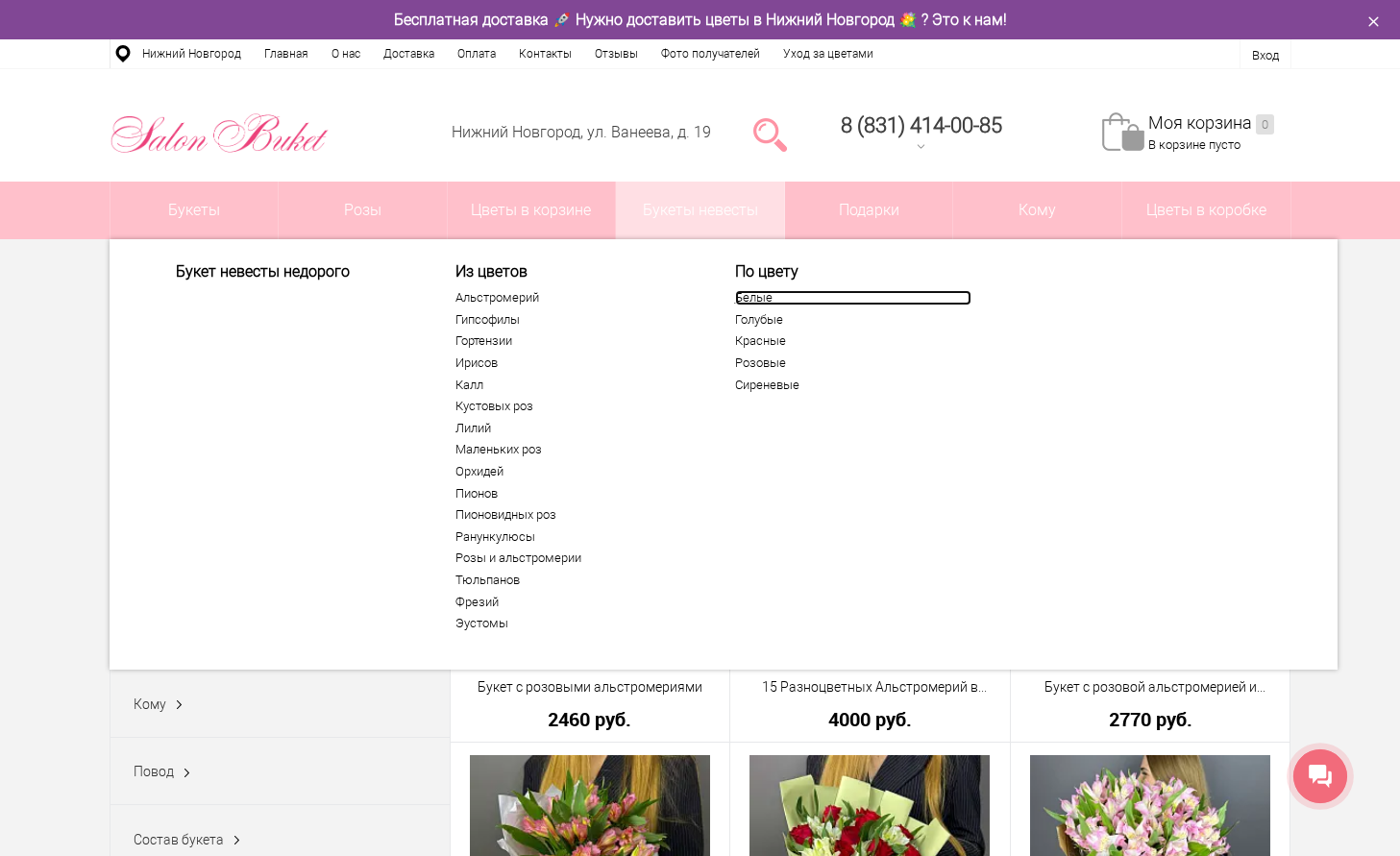click on "Белые" at bounding box center [853, 298] 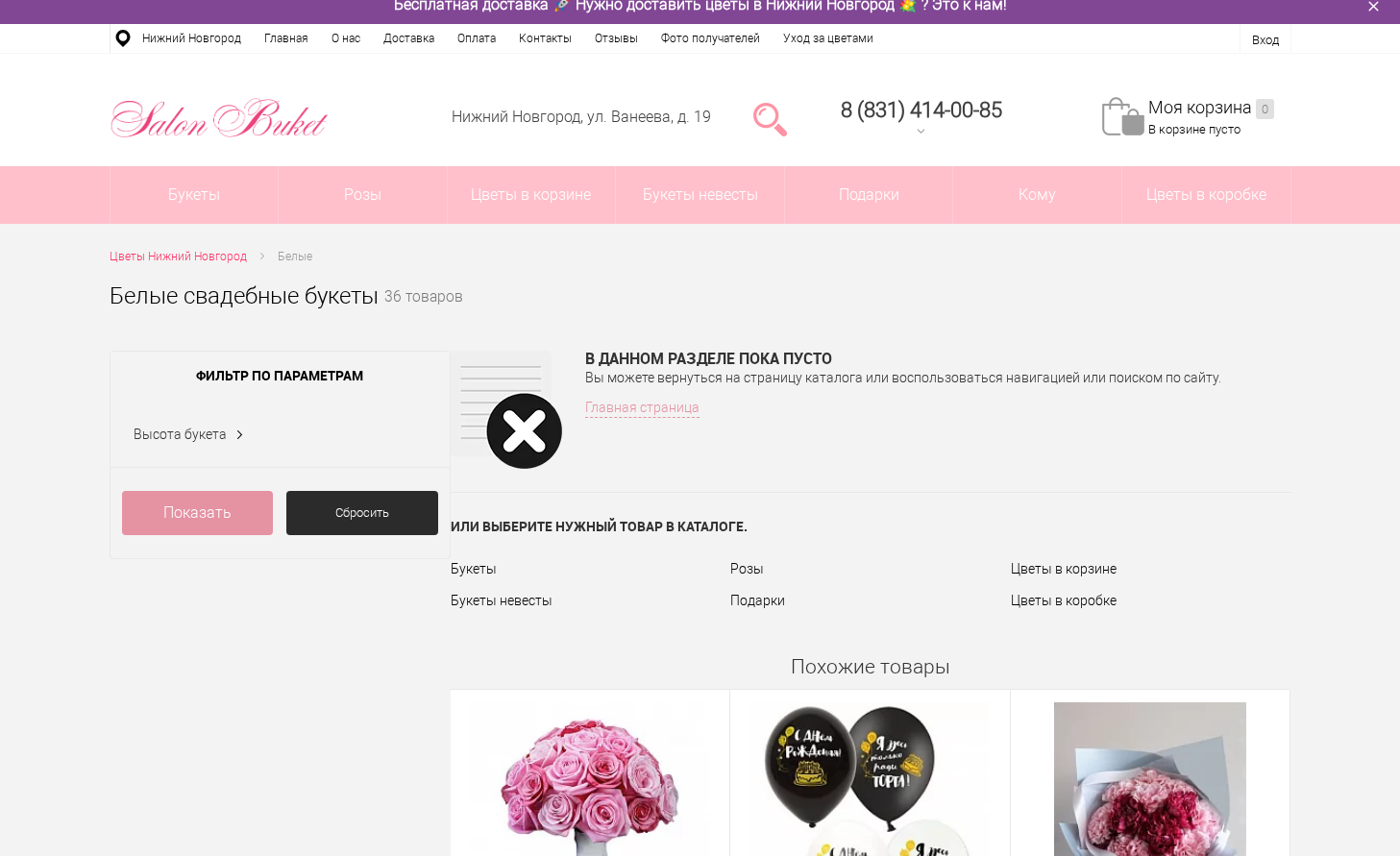scroll, scrollTop: 0, scrollLeft: 0, axis: both 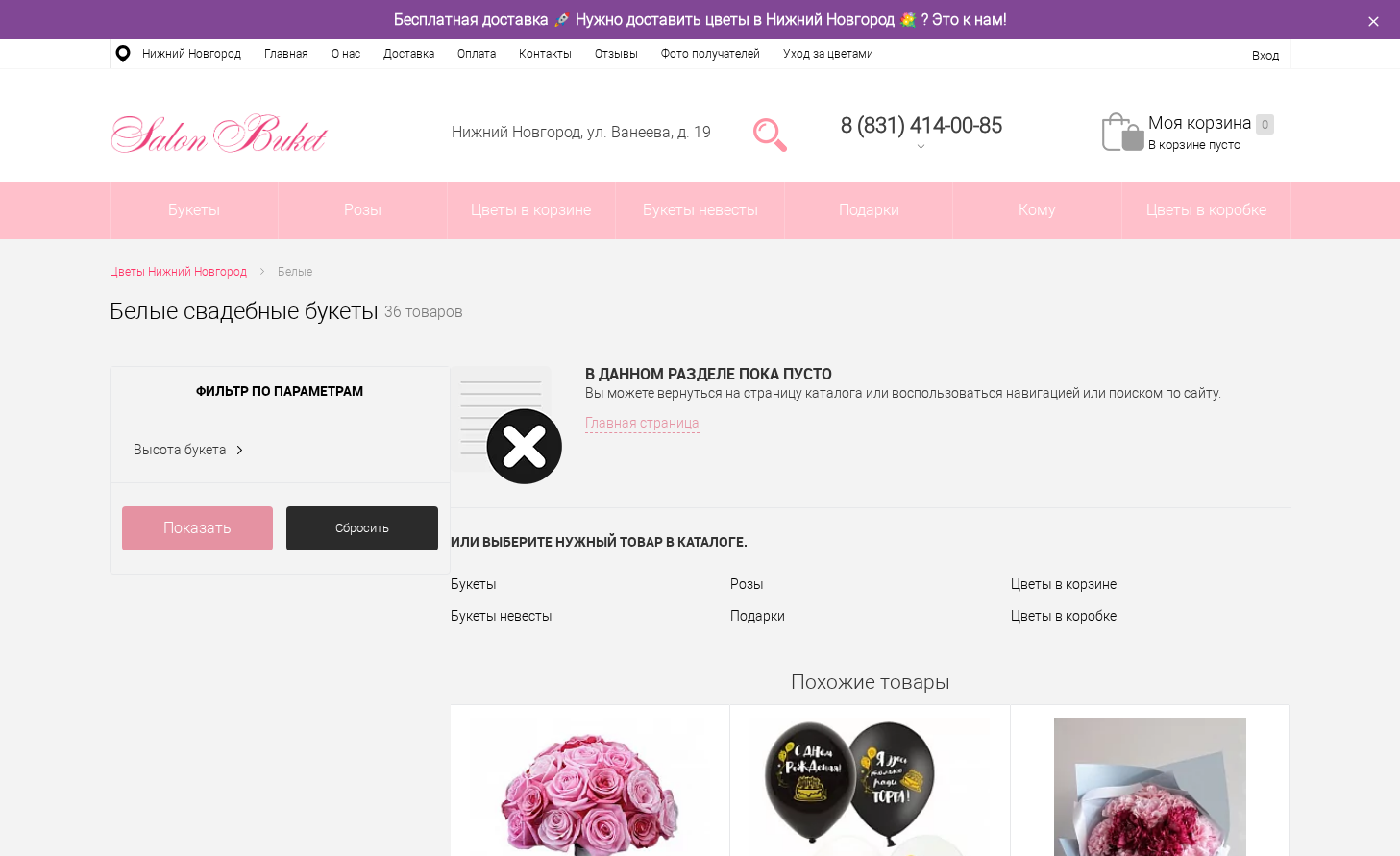 click at bounding box center (506, 425) 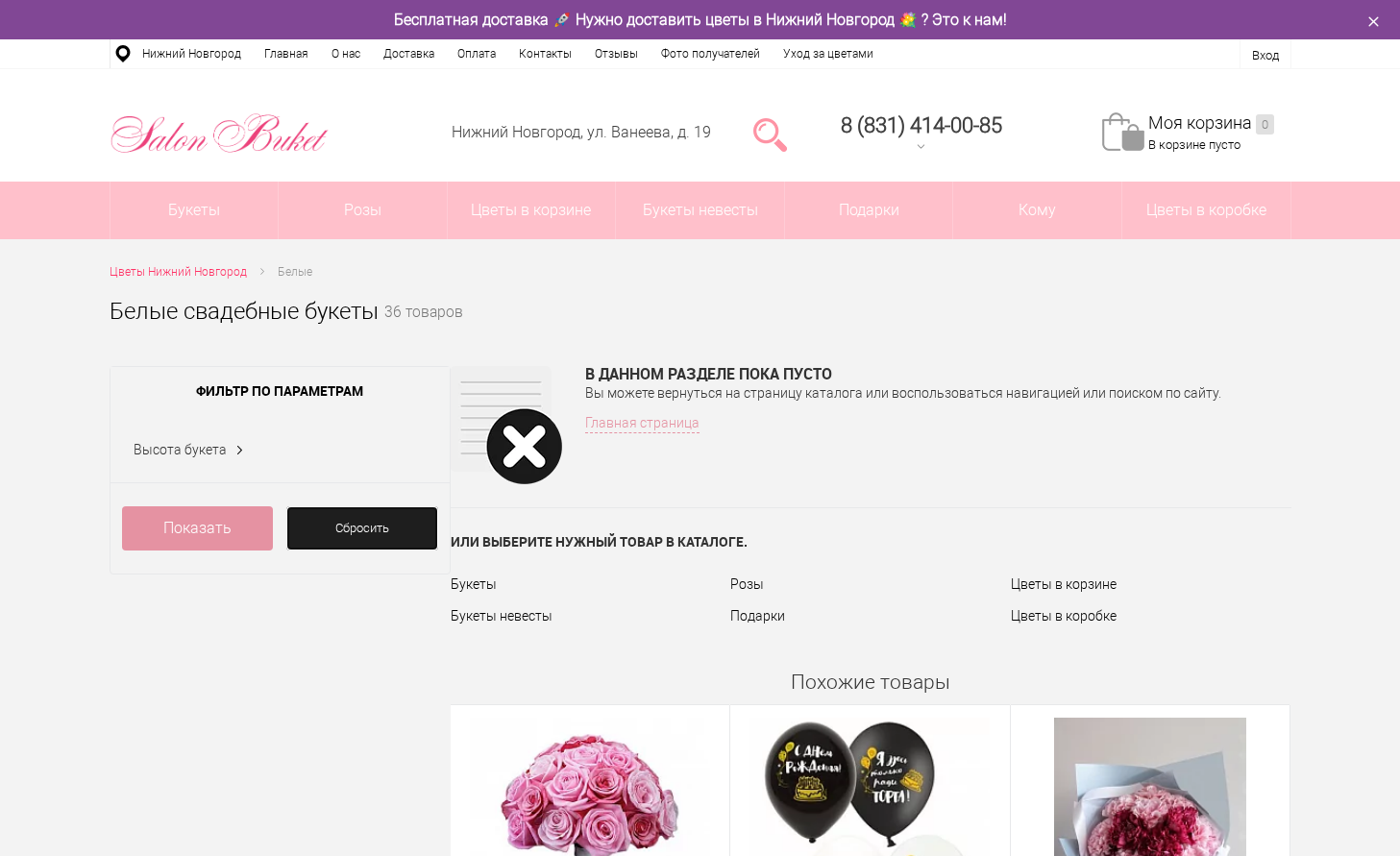 click on "Сбросить" at bounding box center [362, 528] 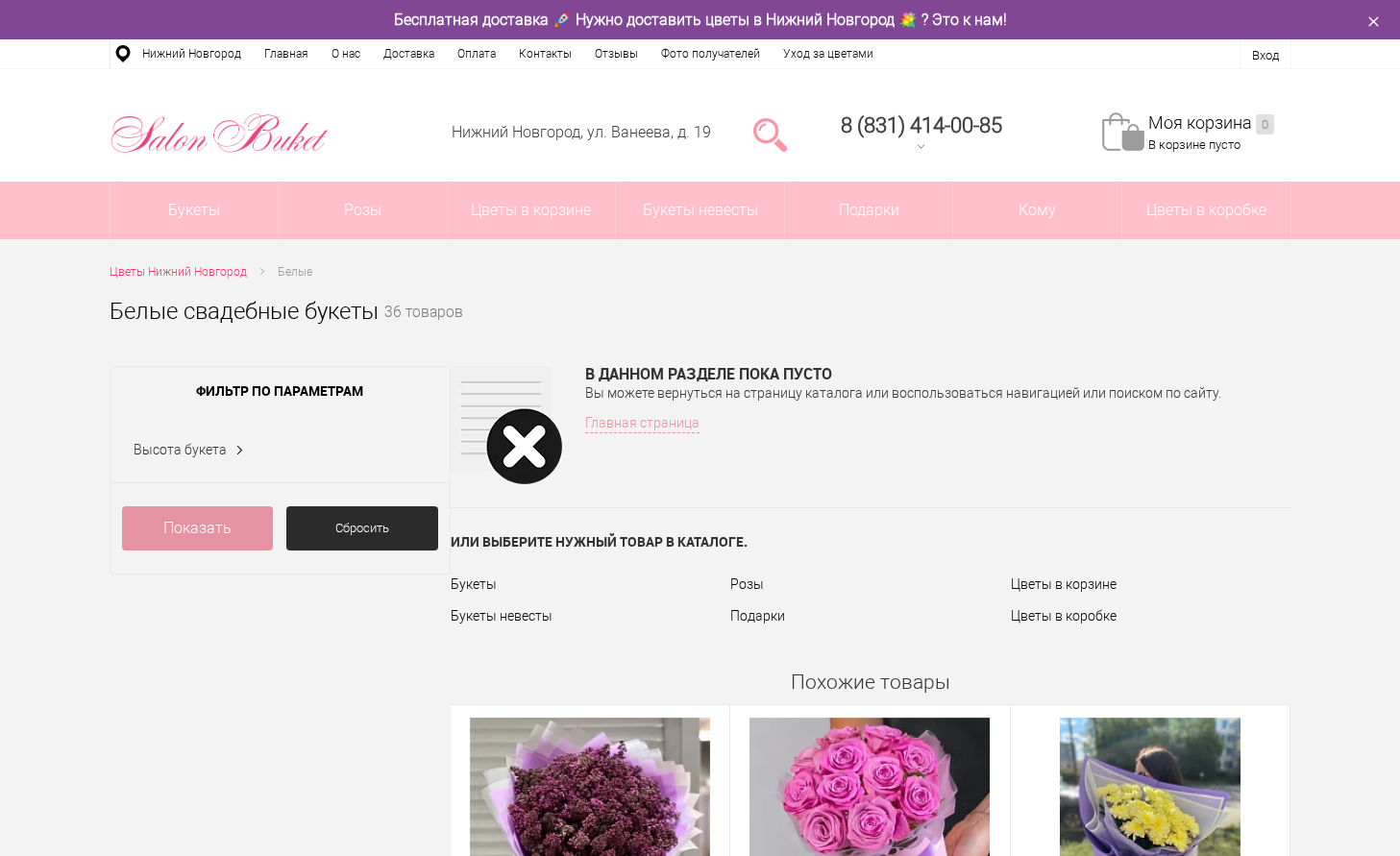 scroll, scrollTop: 0, scrollLeft: 0, axis: both 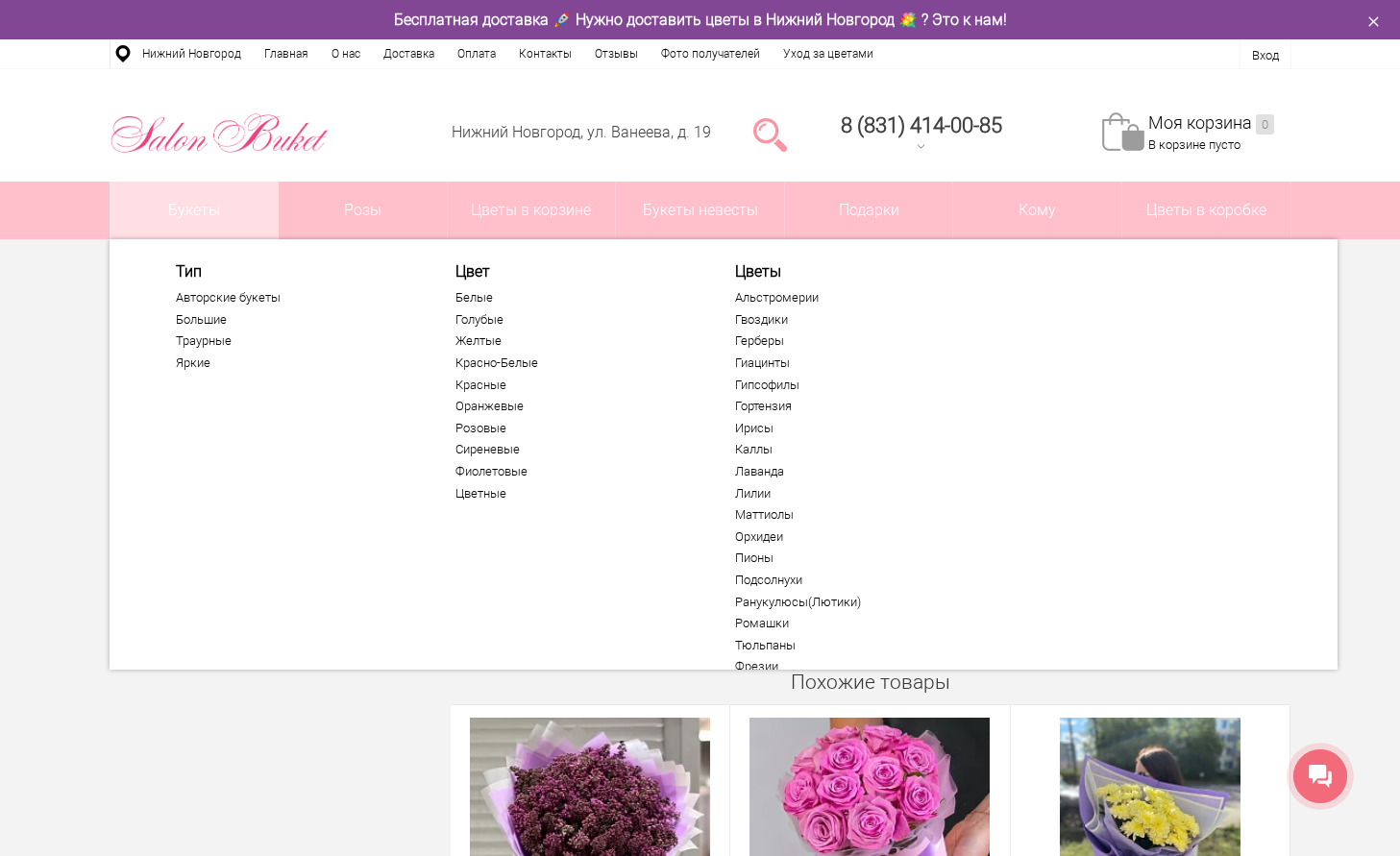 drag, startPoint x: 745, startPoint y: 299, endPoint x: 632, endPoint y: 570, distance: 293.61539 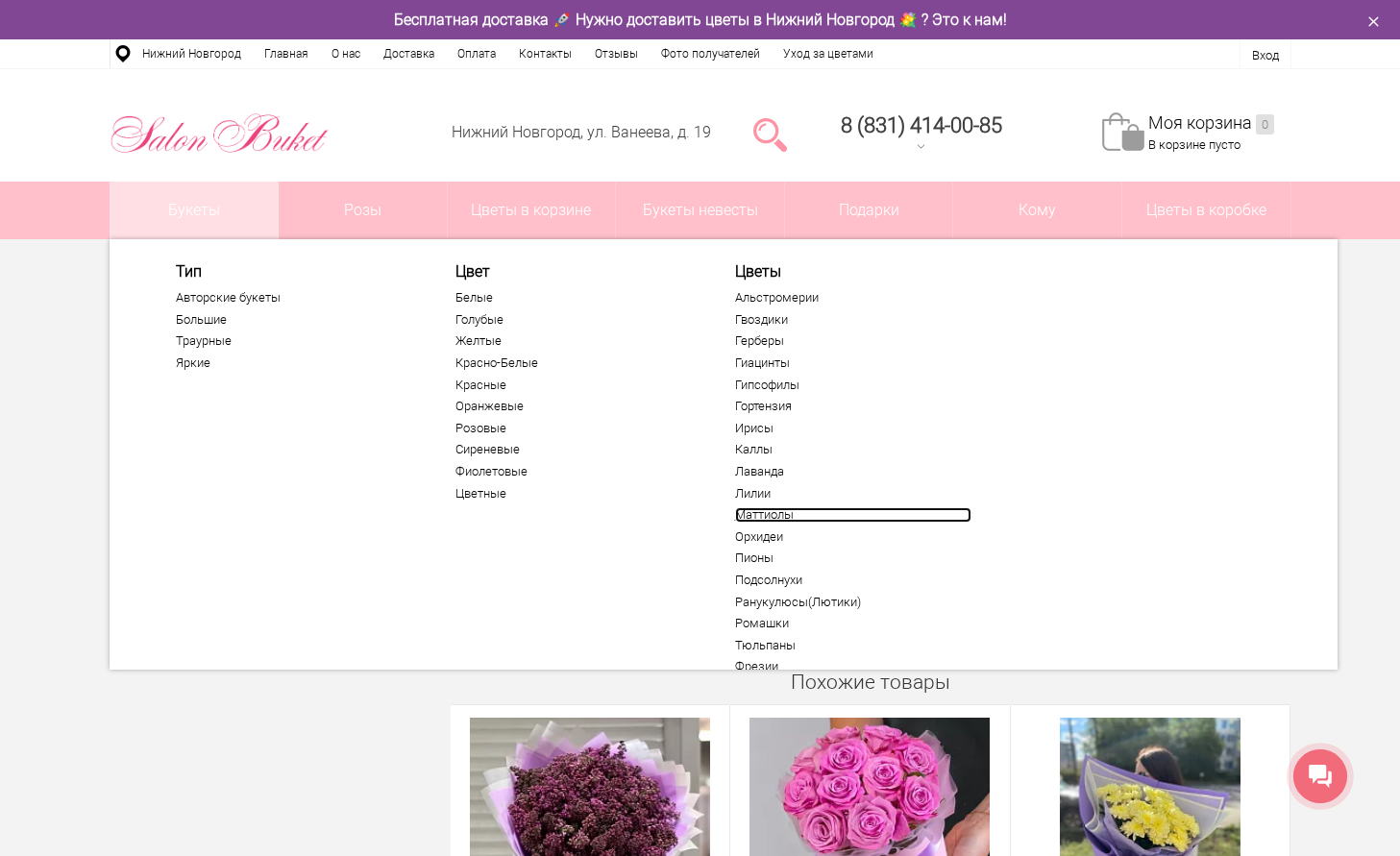 click on "Маттиолы" at bounding box center [853, 515] 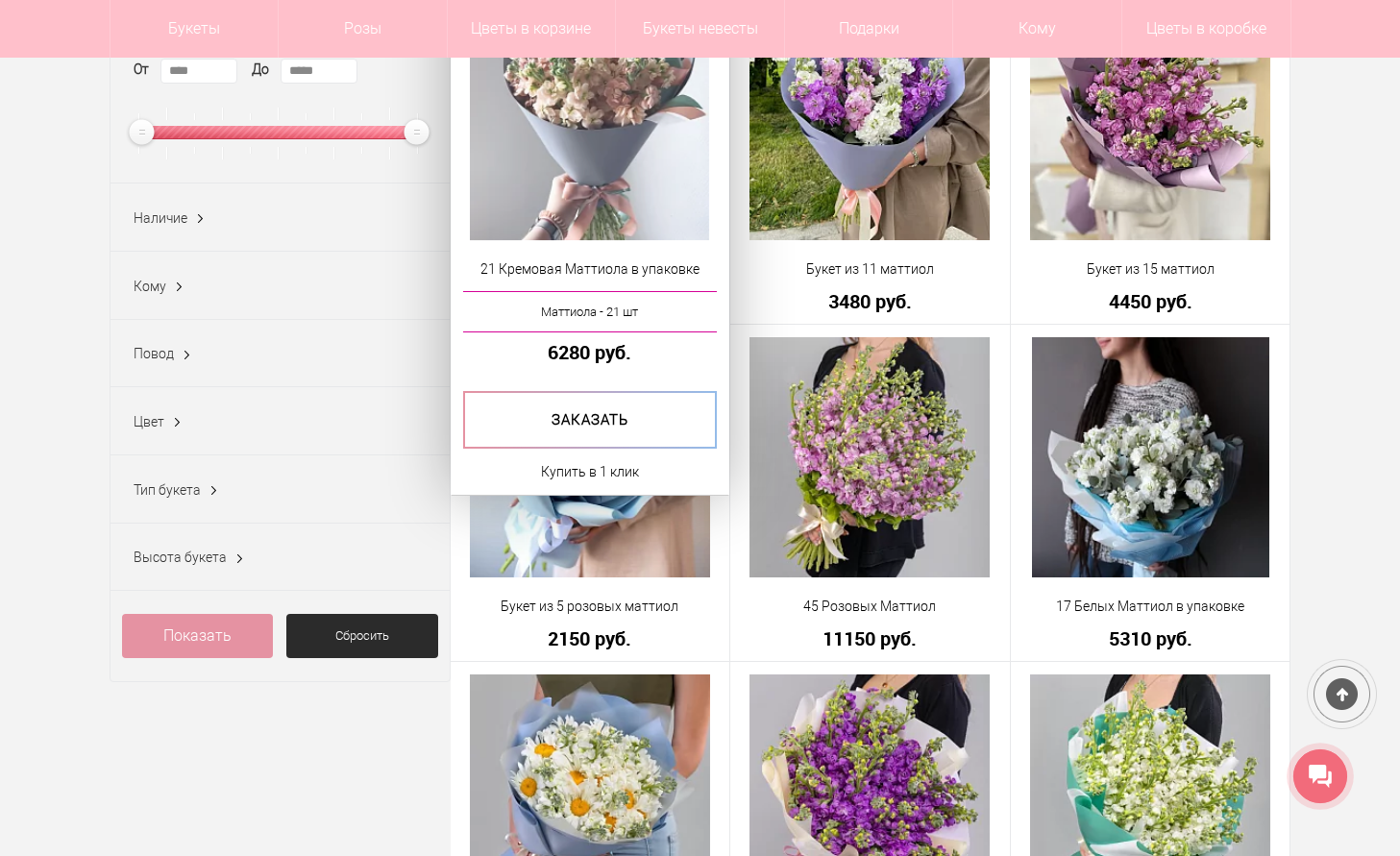 scroll, scrollTop: 384, scrollLeft: 0, axis: vertical 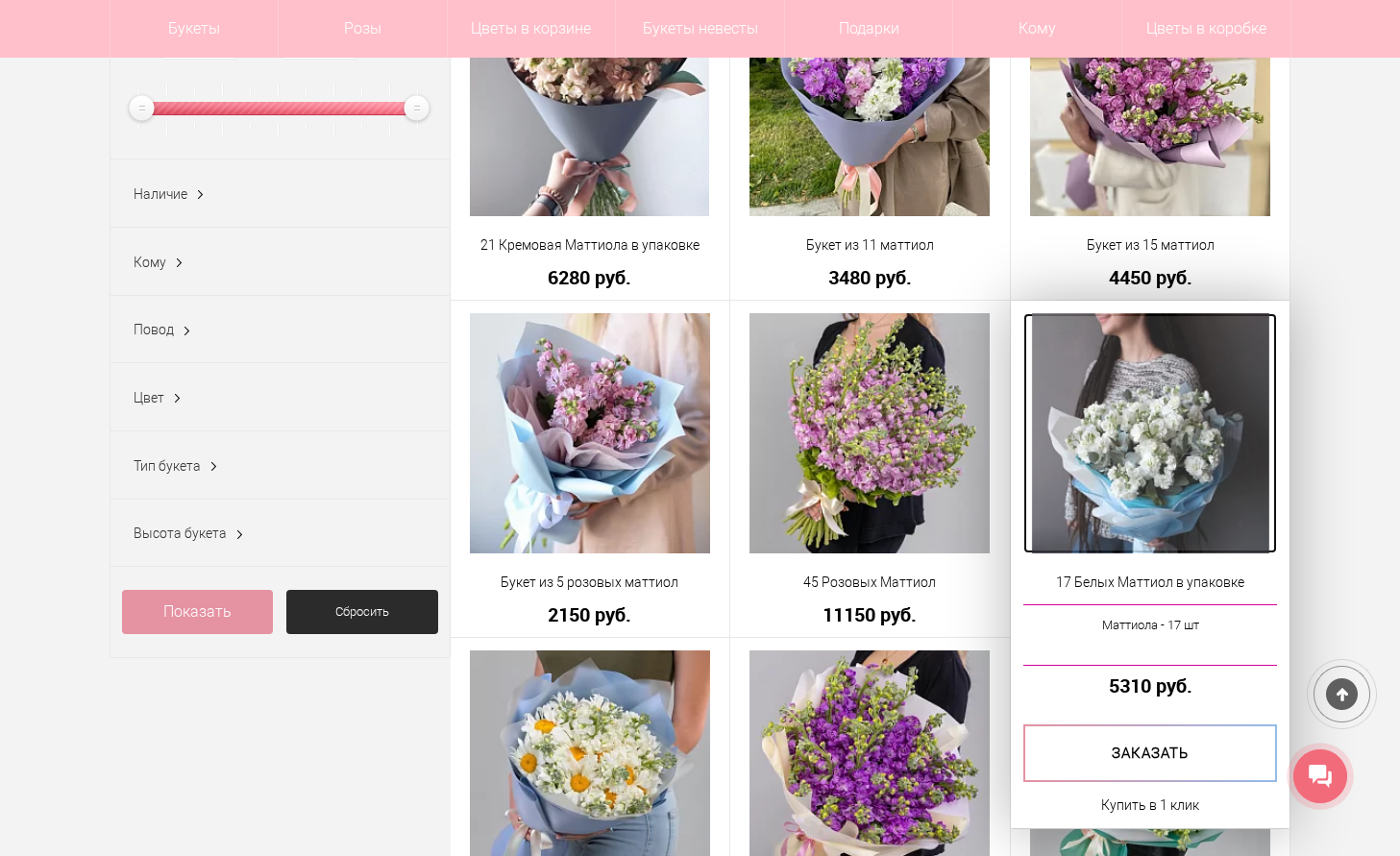 click at bounding box center [1150, 433] 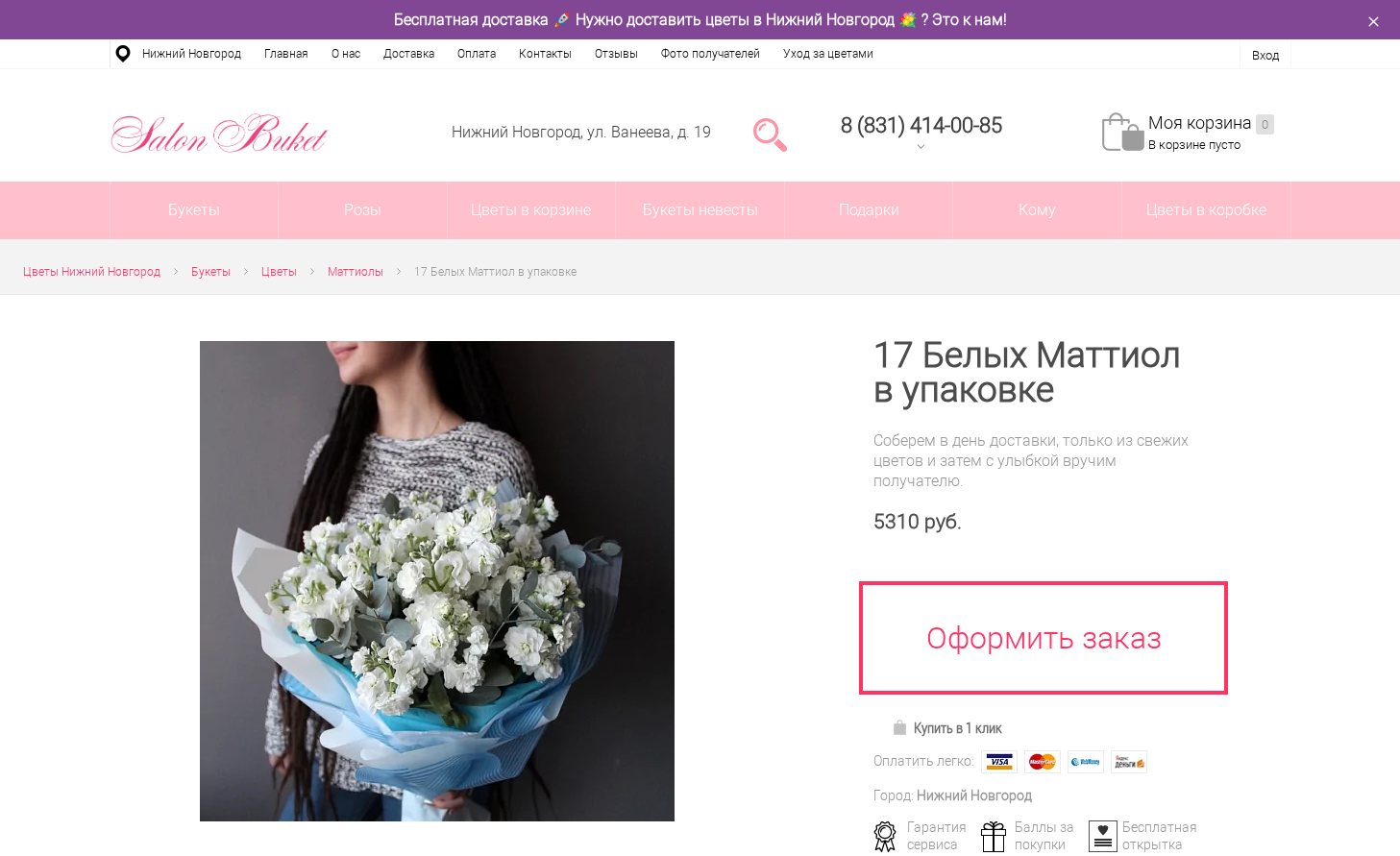scroll, scrollTop: 0, scrollLeft: 0, axis: both 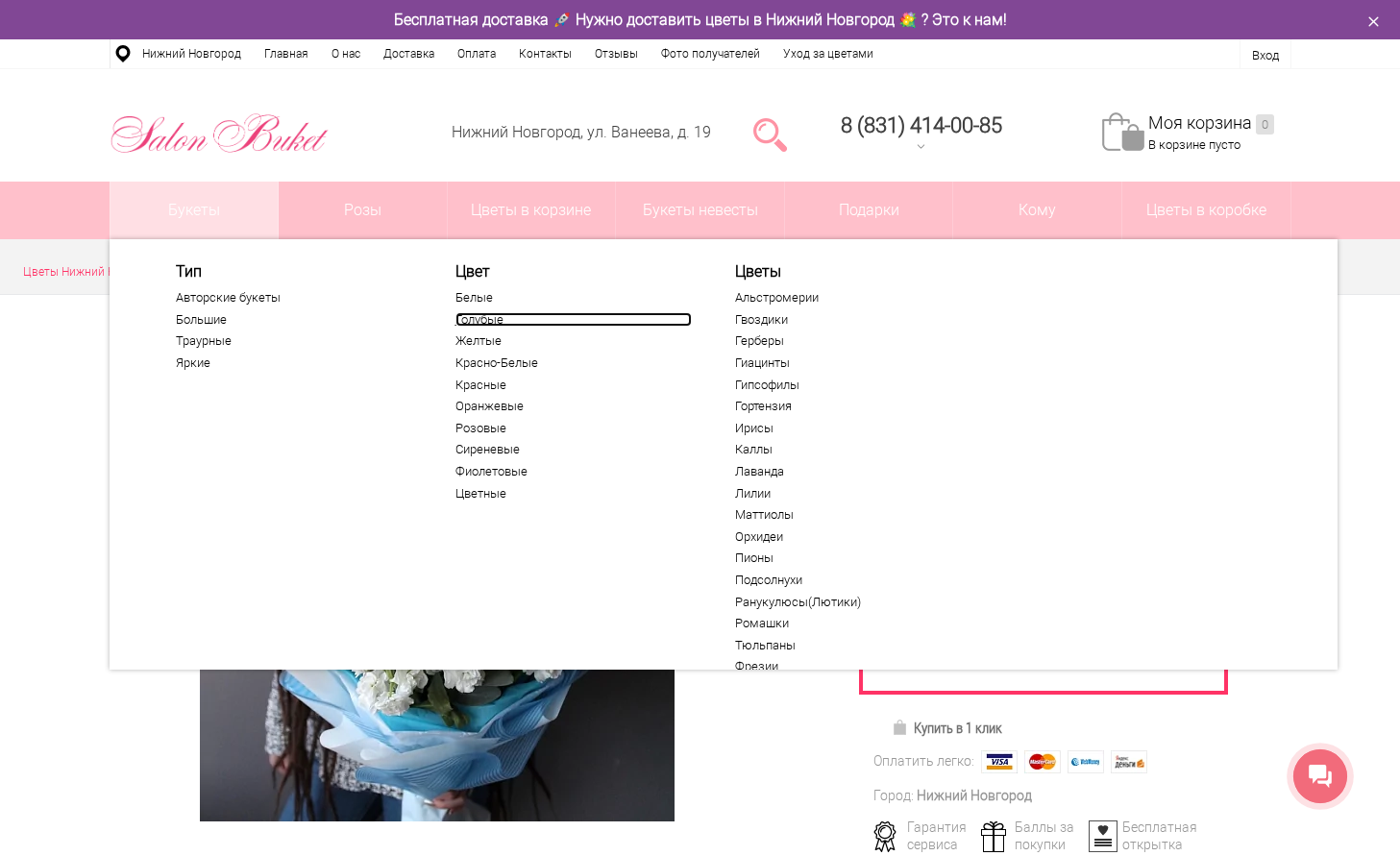 click on "Голубые" at bounding box center (574, 320) 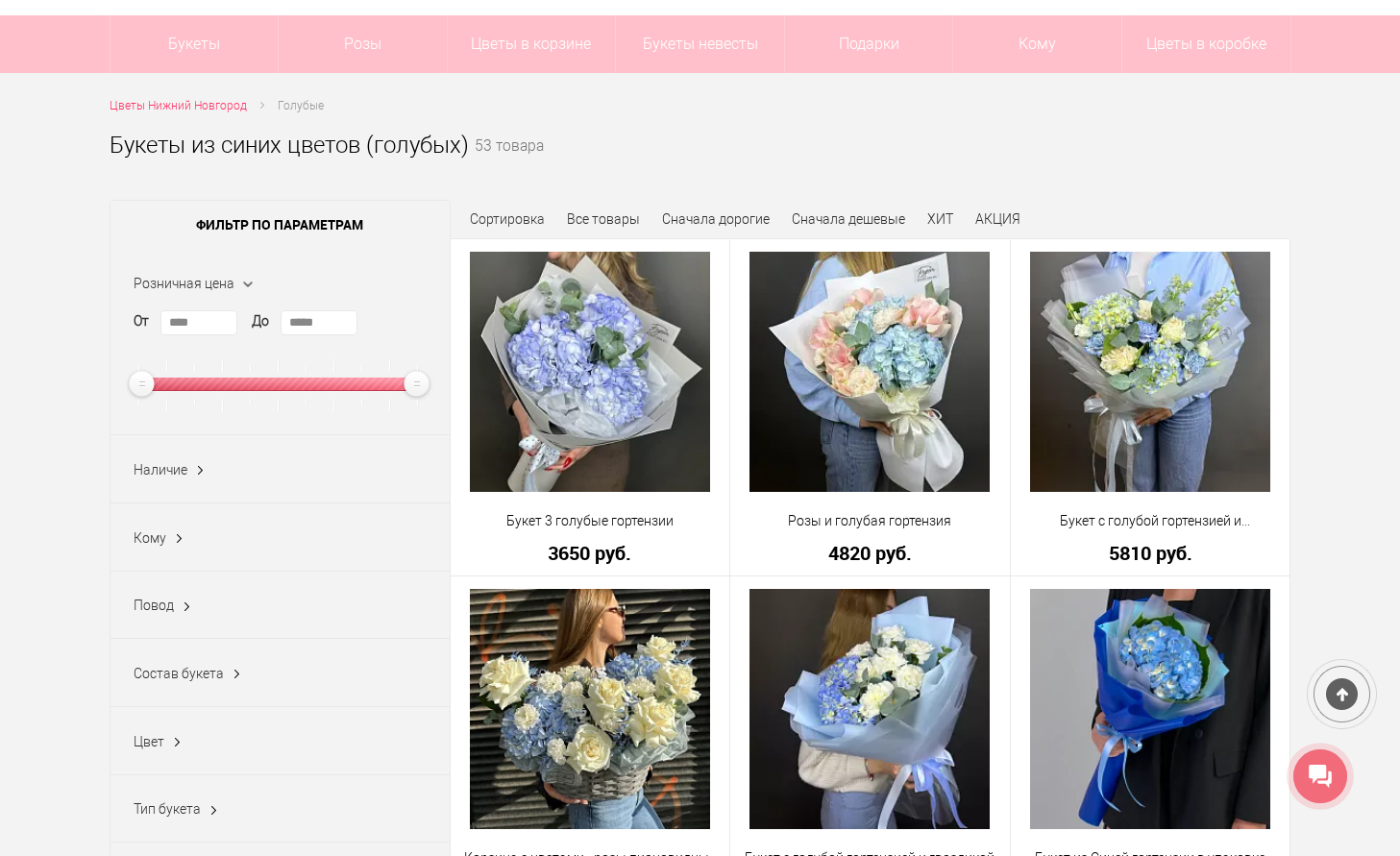 scroll, scrollTop: 0, scrollLeft: 0, axis: both 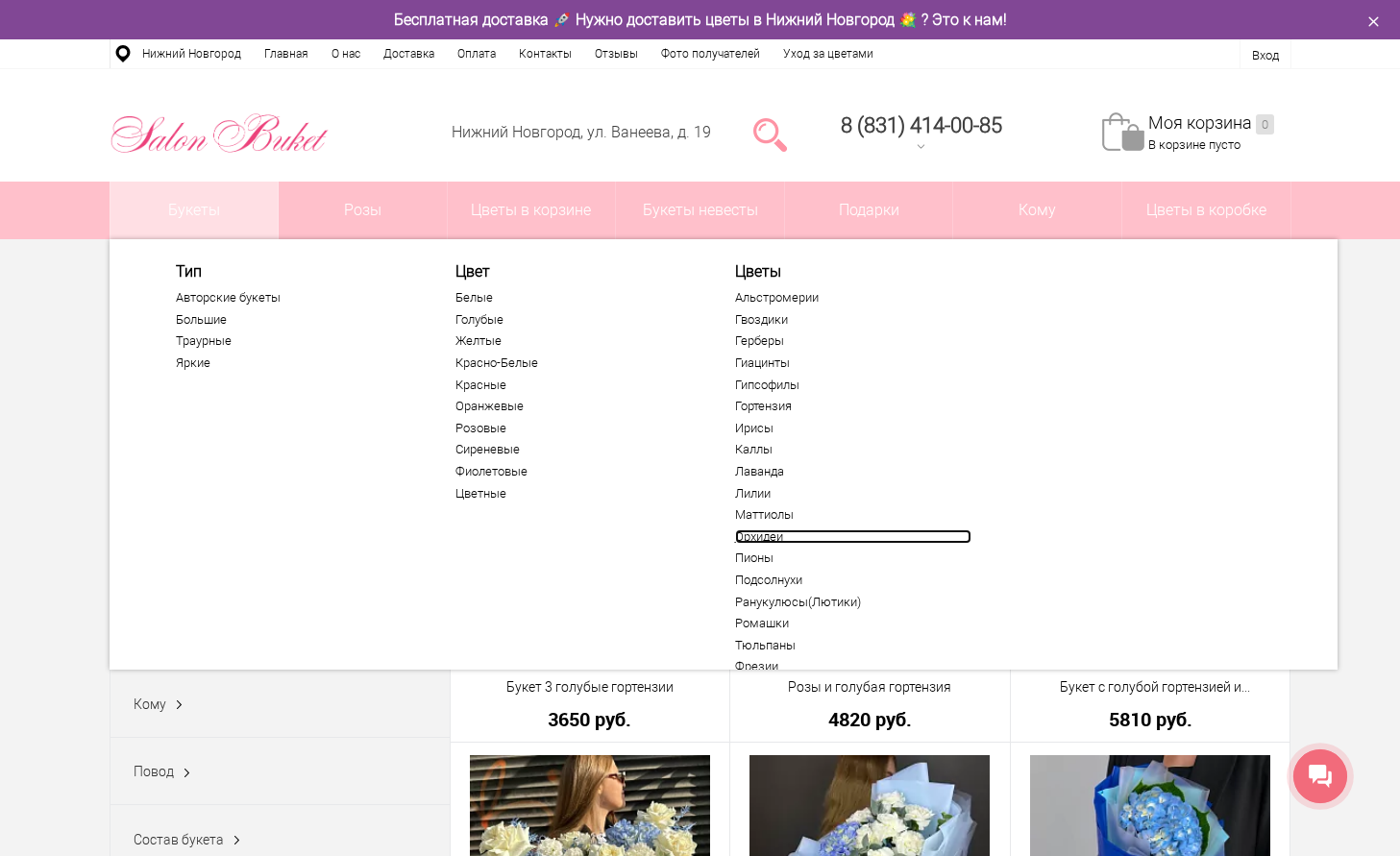 click on "Орхидеи" at bounding box center (853, 537) 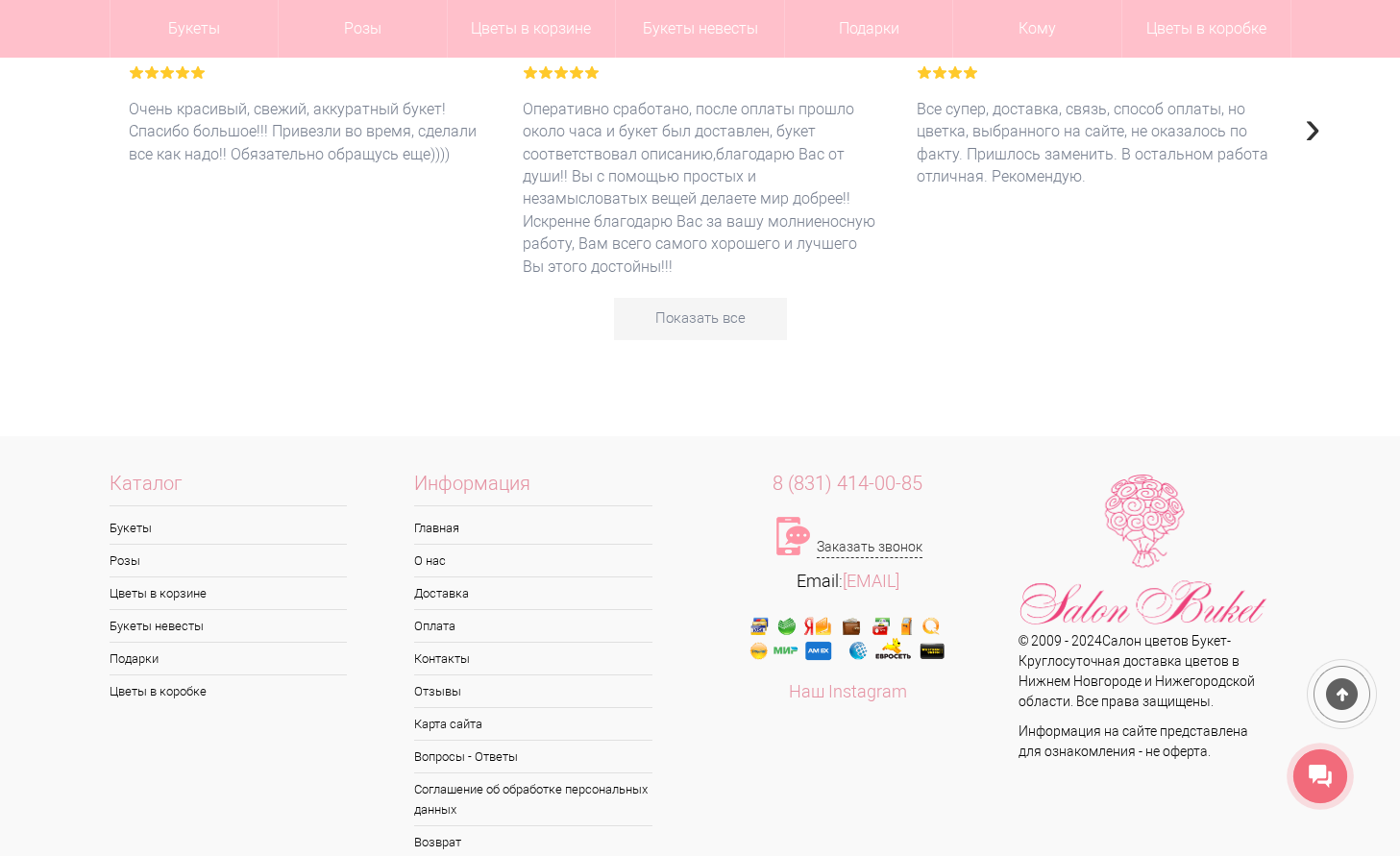 scroll, scrollTop: 6102, scrollLeft: 0, axis: vertical 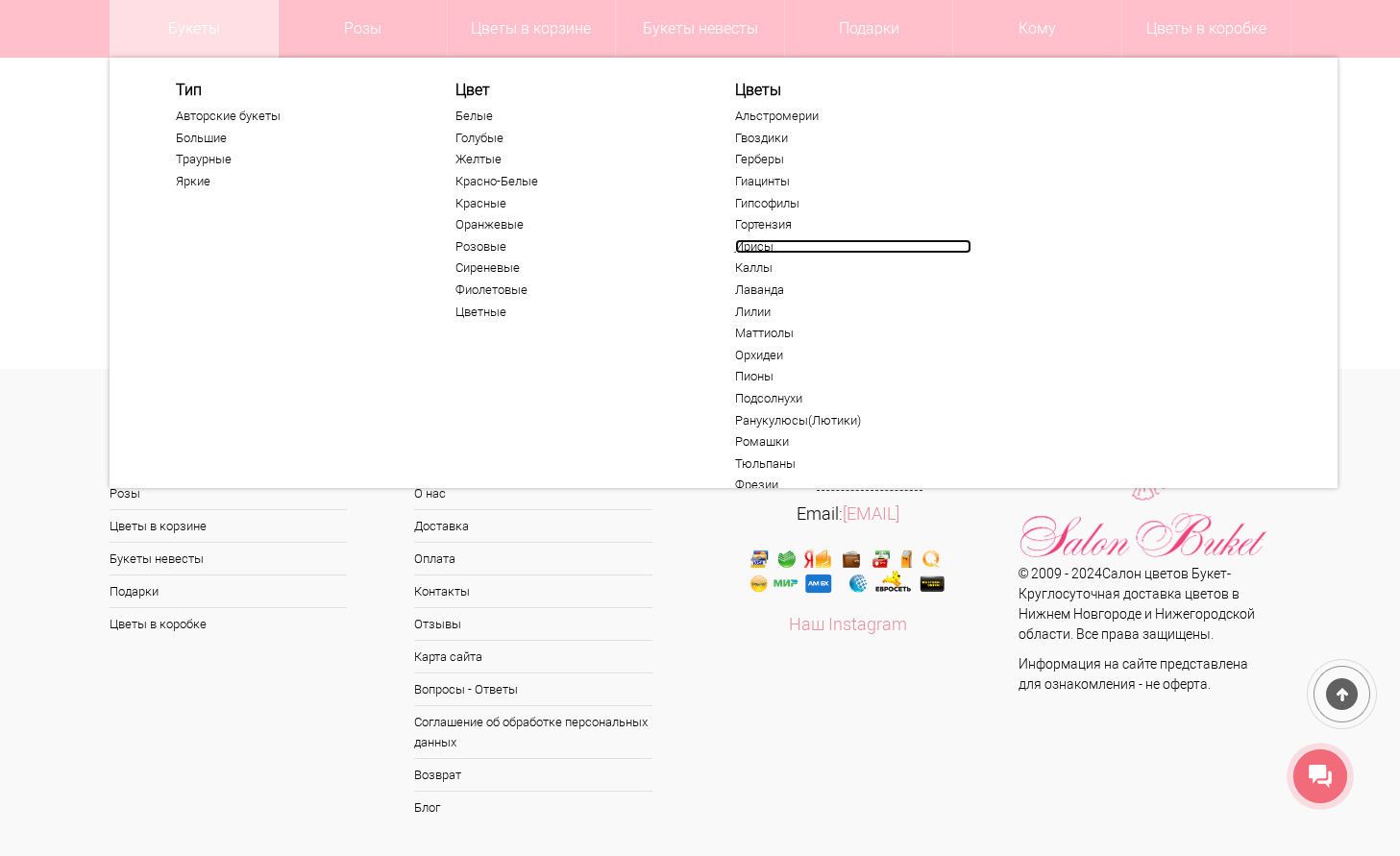 click on "Ирисы" at bounding box center (853, 247) 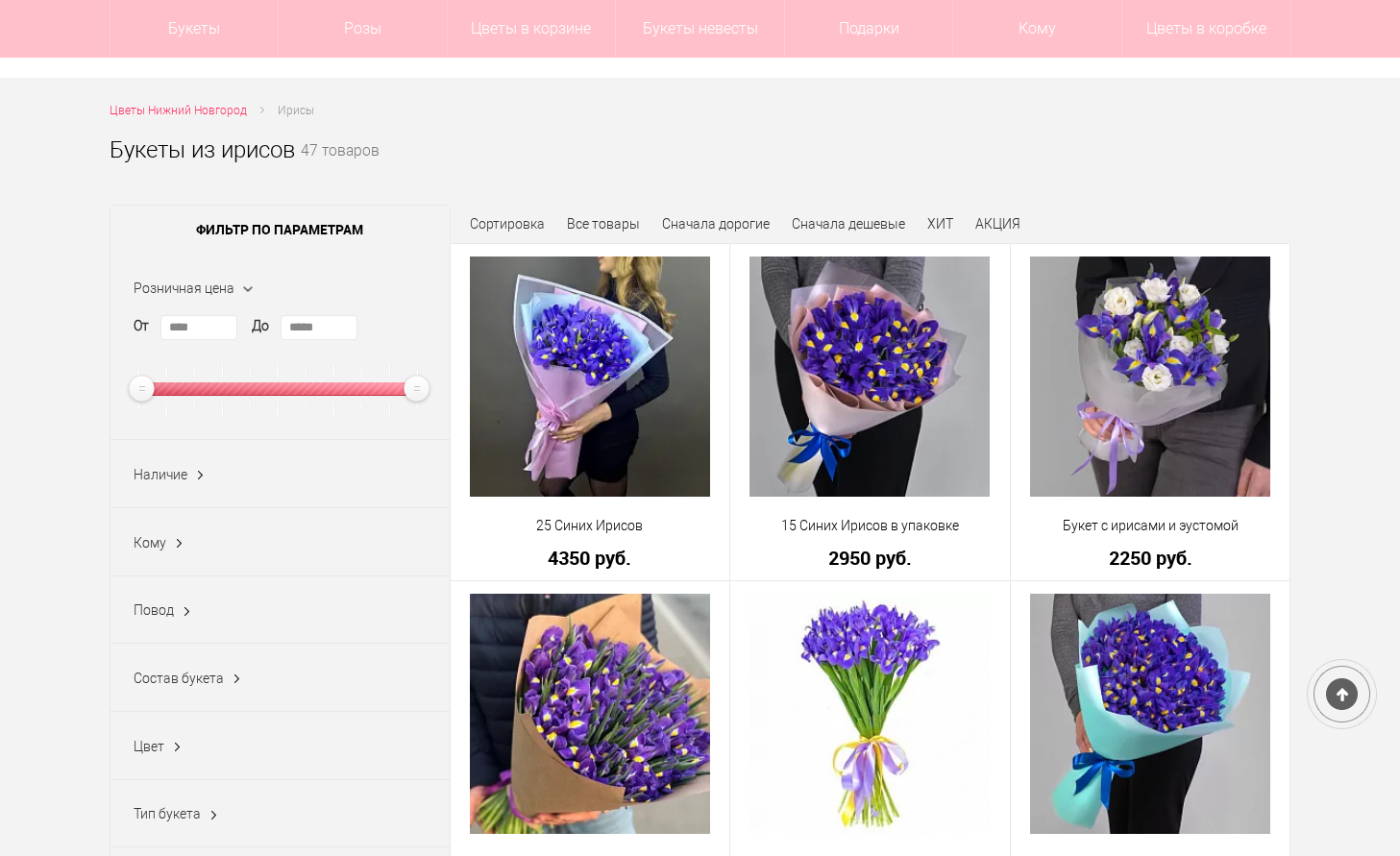 scroll, scrollTop: 288, scrollLeft: 0, axis: vertical 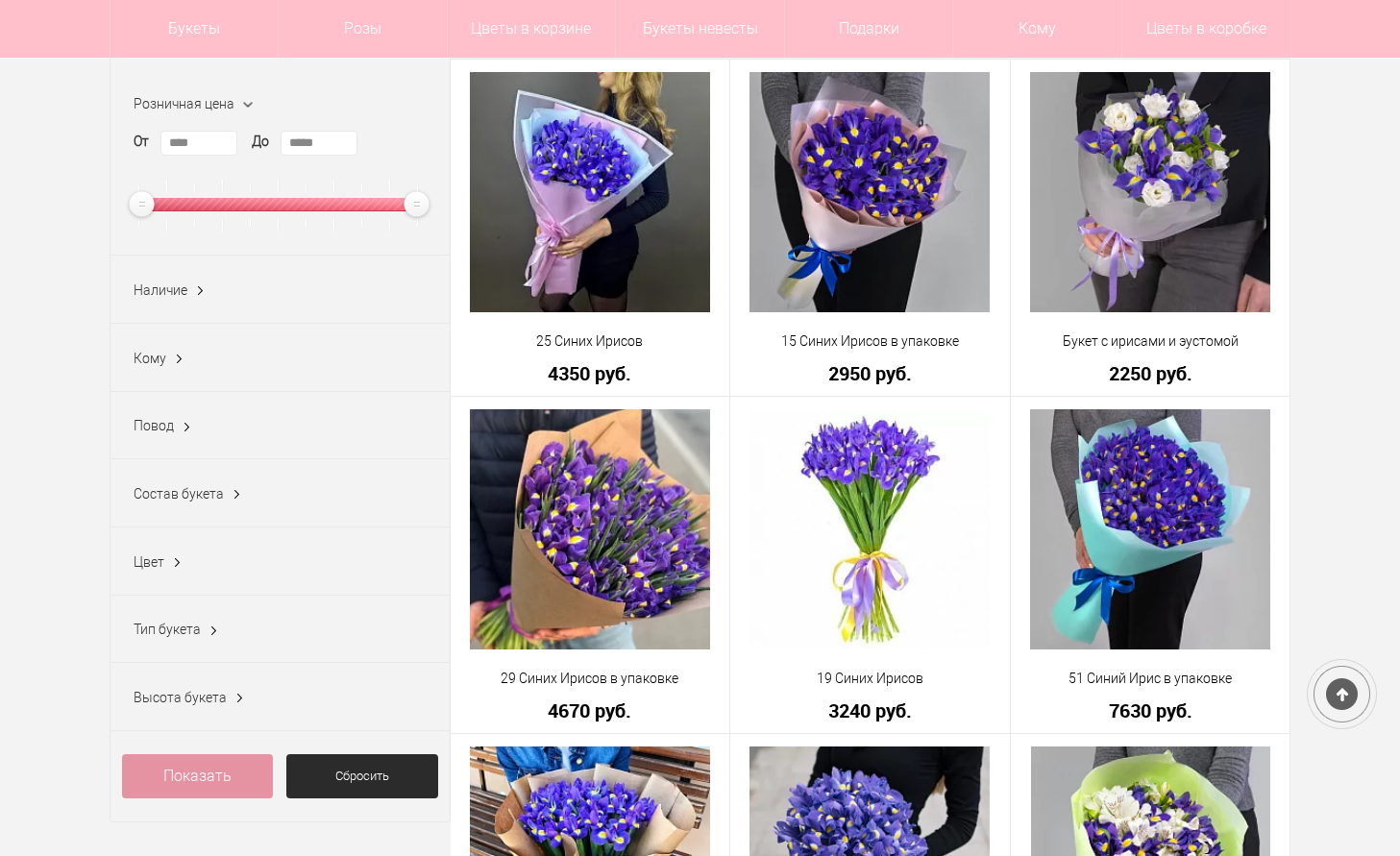 click at bounding box center [177, 563] 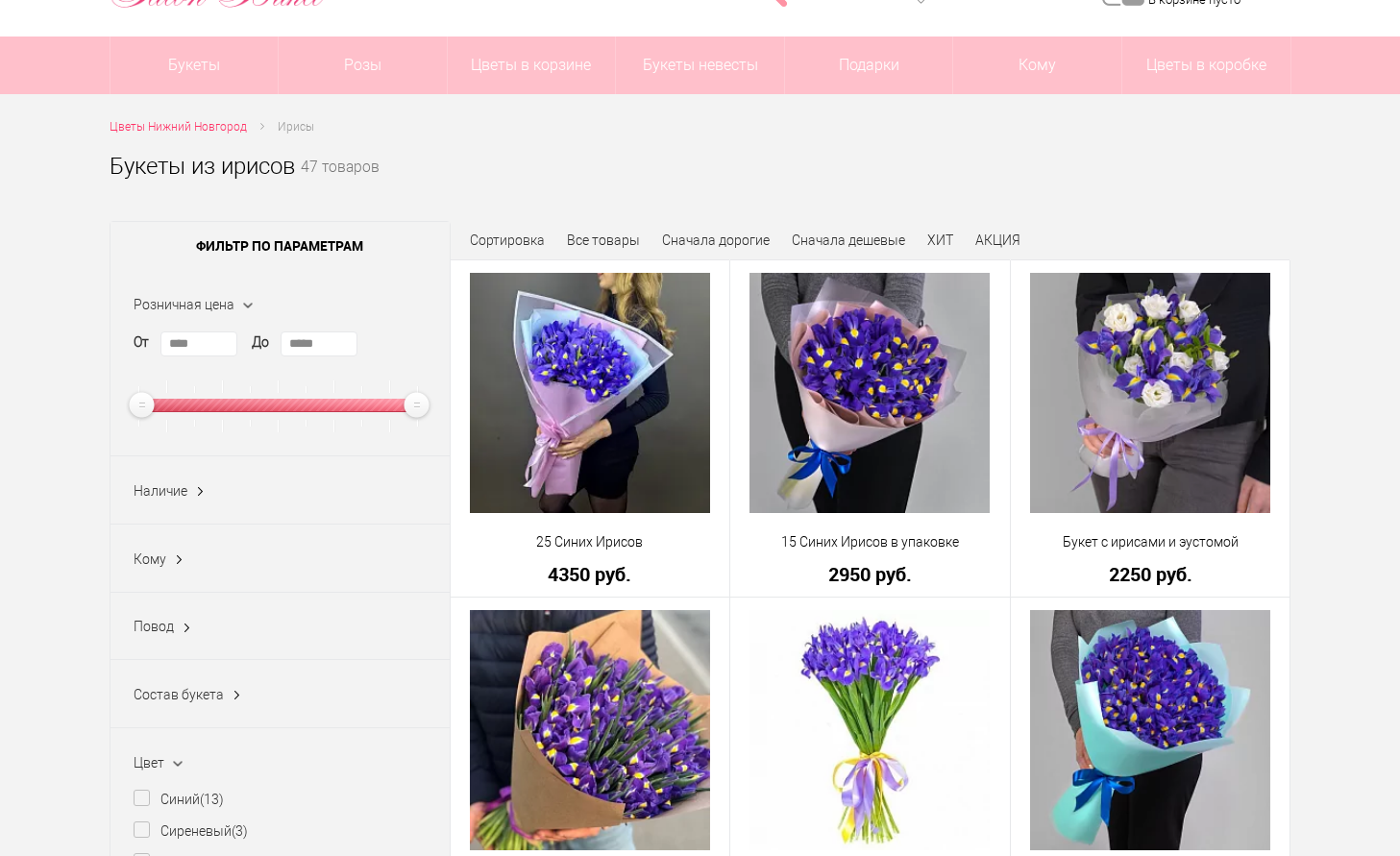 scroll, scrollTop: 0, scrollLeft: 0, axis: both 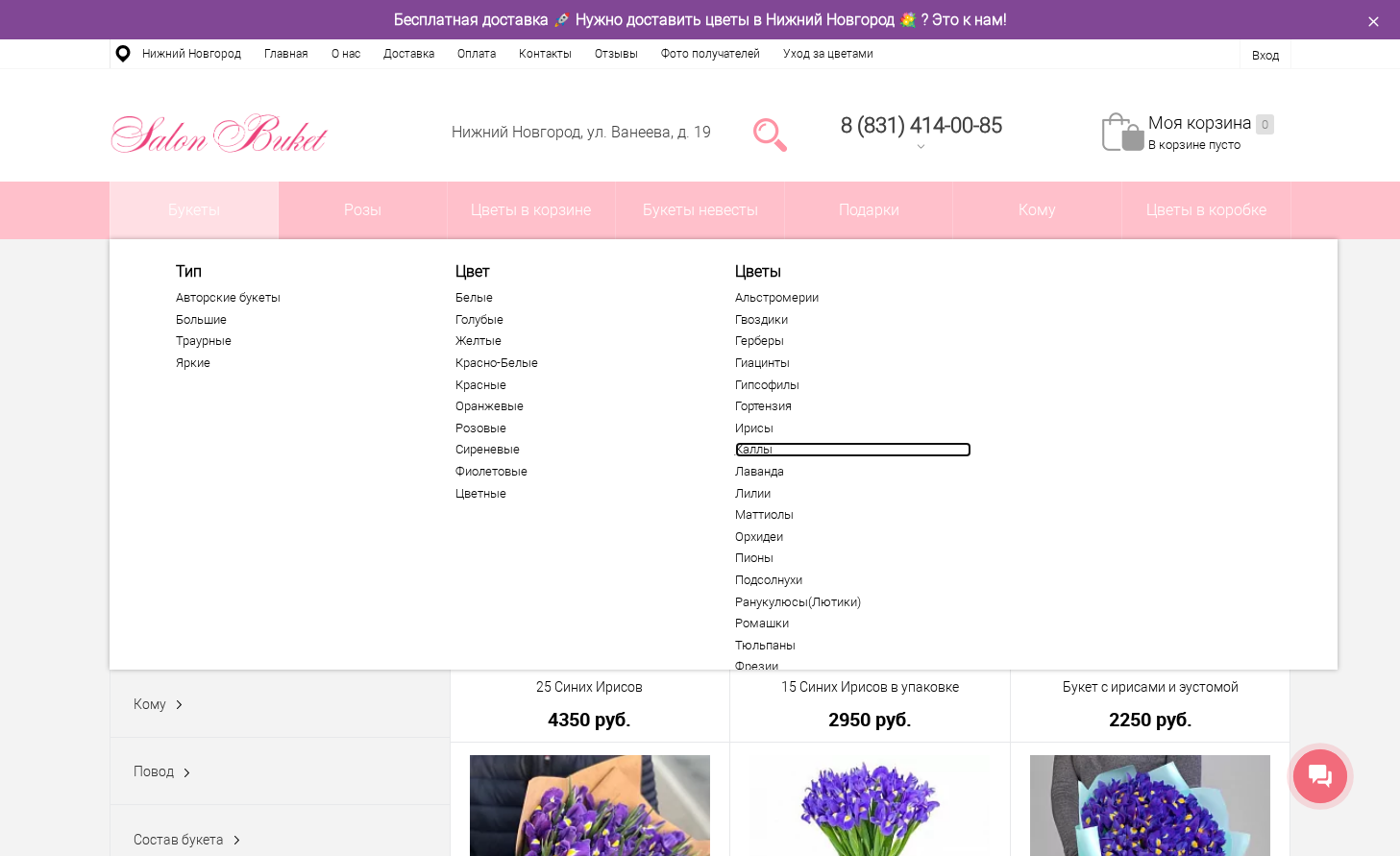 click on "Каллы" at bounding box center [853, 450] 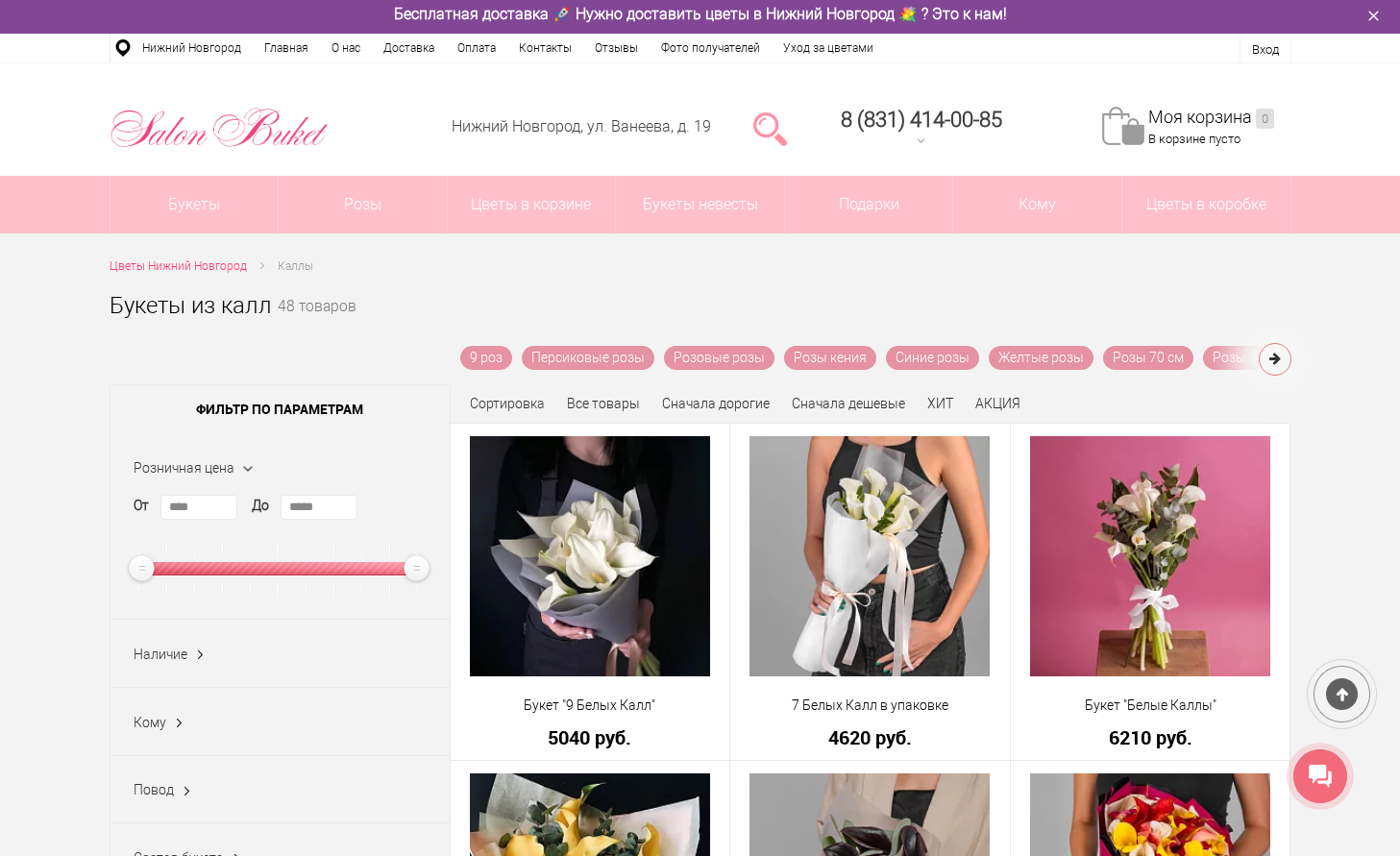 scroll, scrollTop: 0, scrollLeft: 0, axis: both 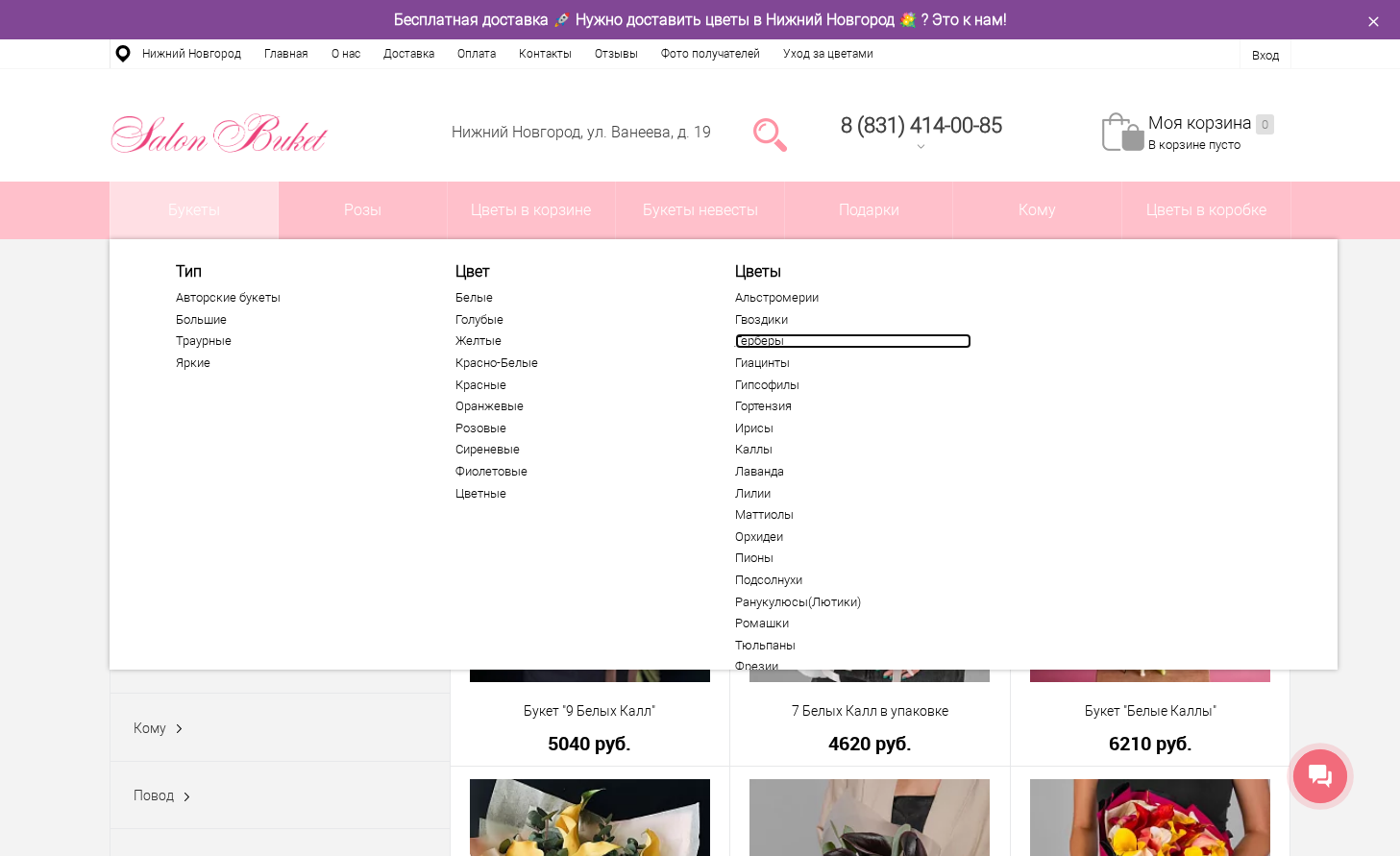 click on "Герберы" at bounding box center [853, 341] 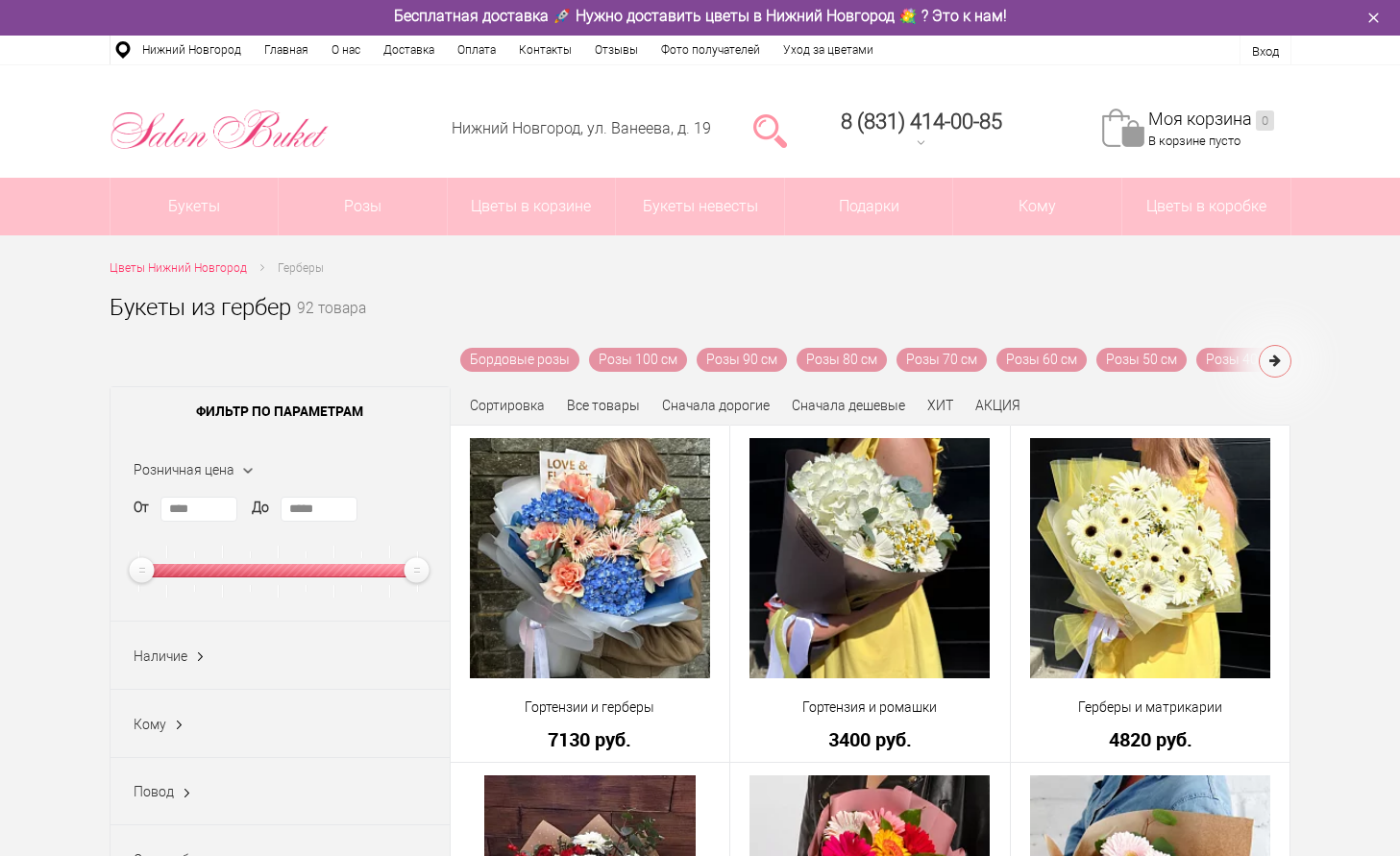 scroll, scrollTop: 0, scrollLeft: 0, axis: both 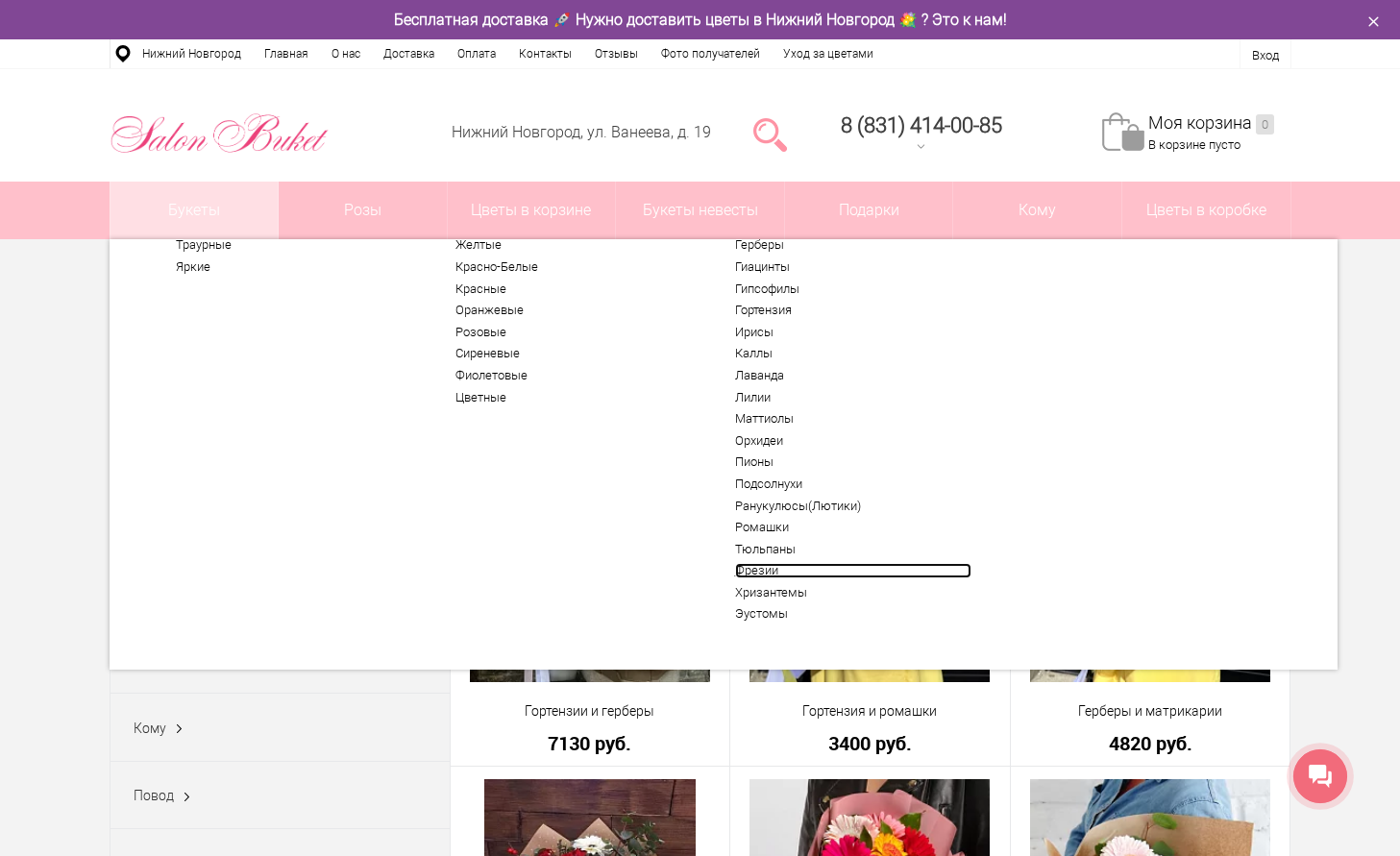 click on "Фрезии" at bounding box center (853, 571) 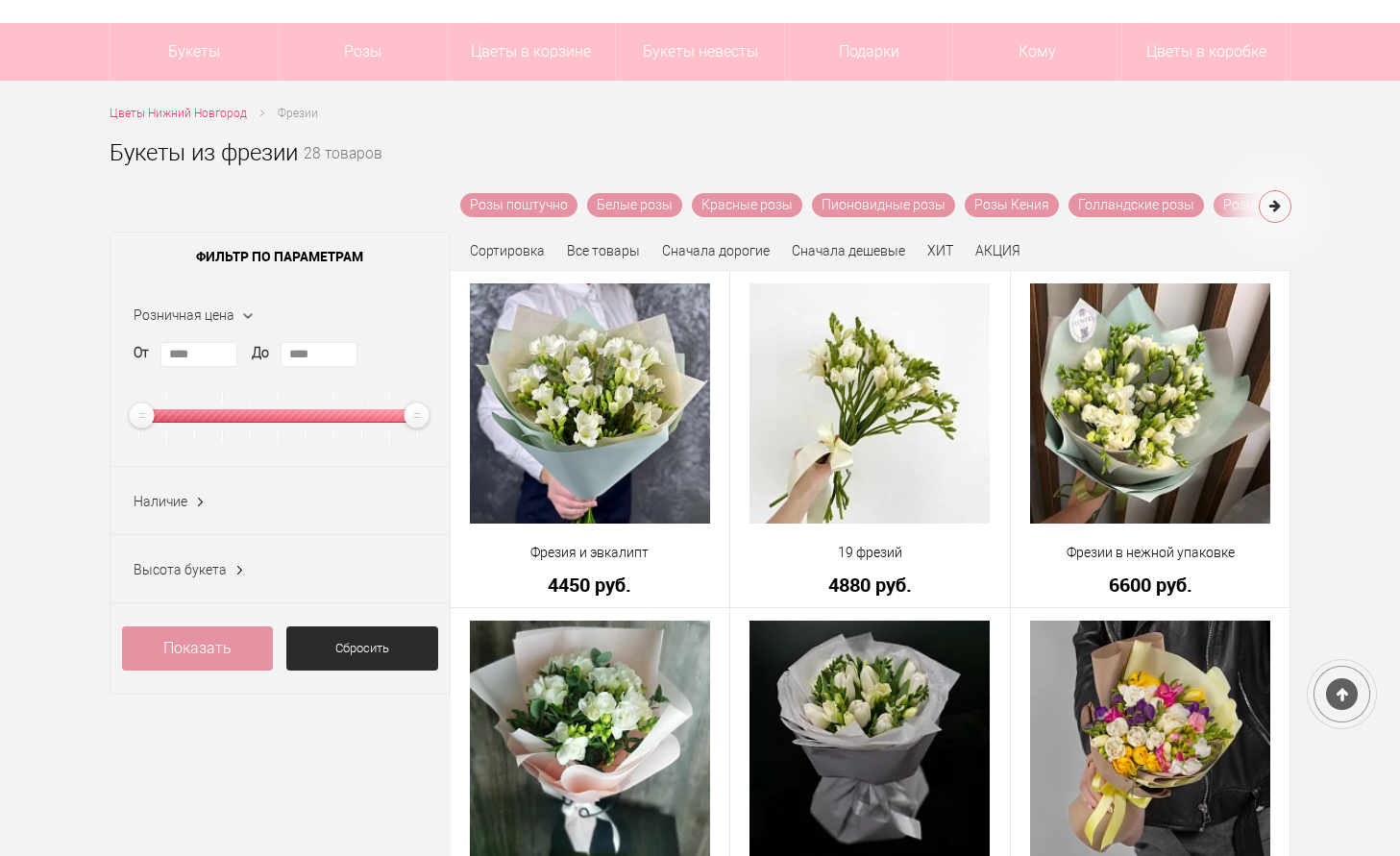 scroll, scrollTop: 192, scrollLeft: 0, axis: vertical 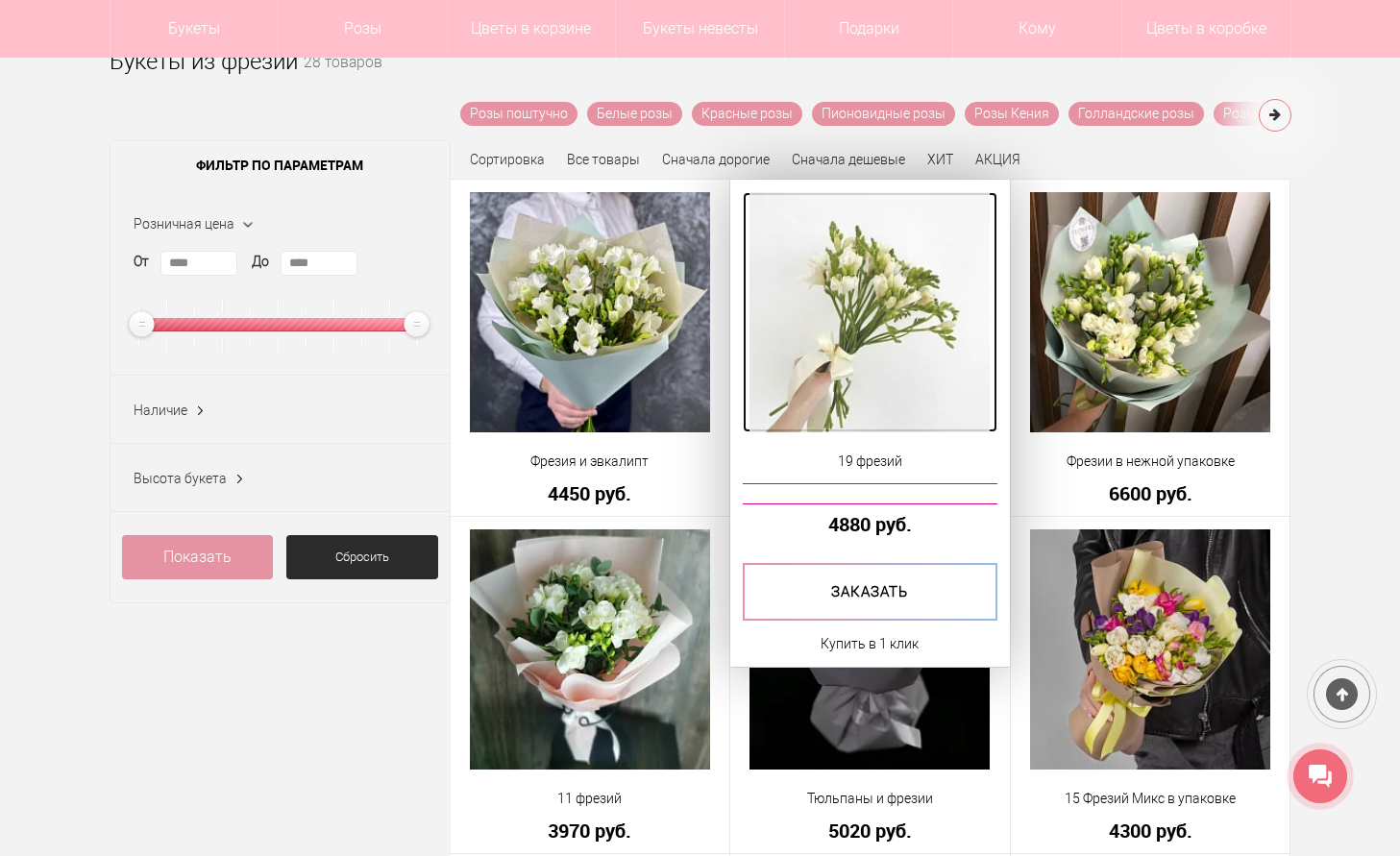 click at bounding box center [870, 312] 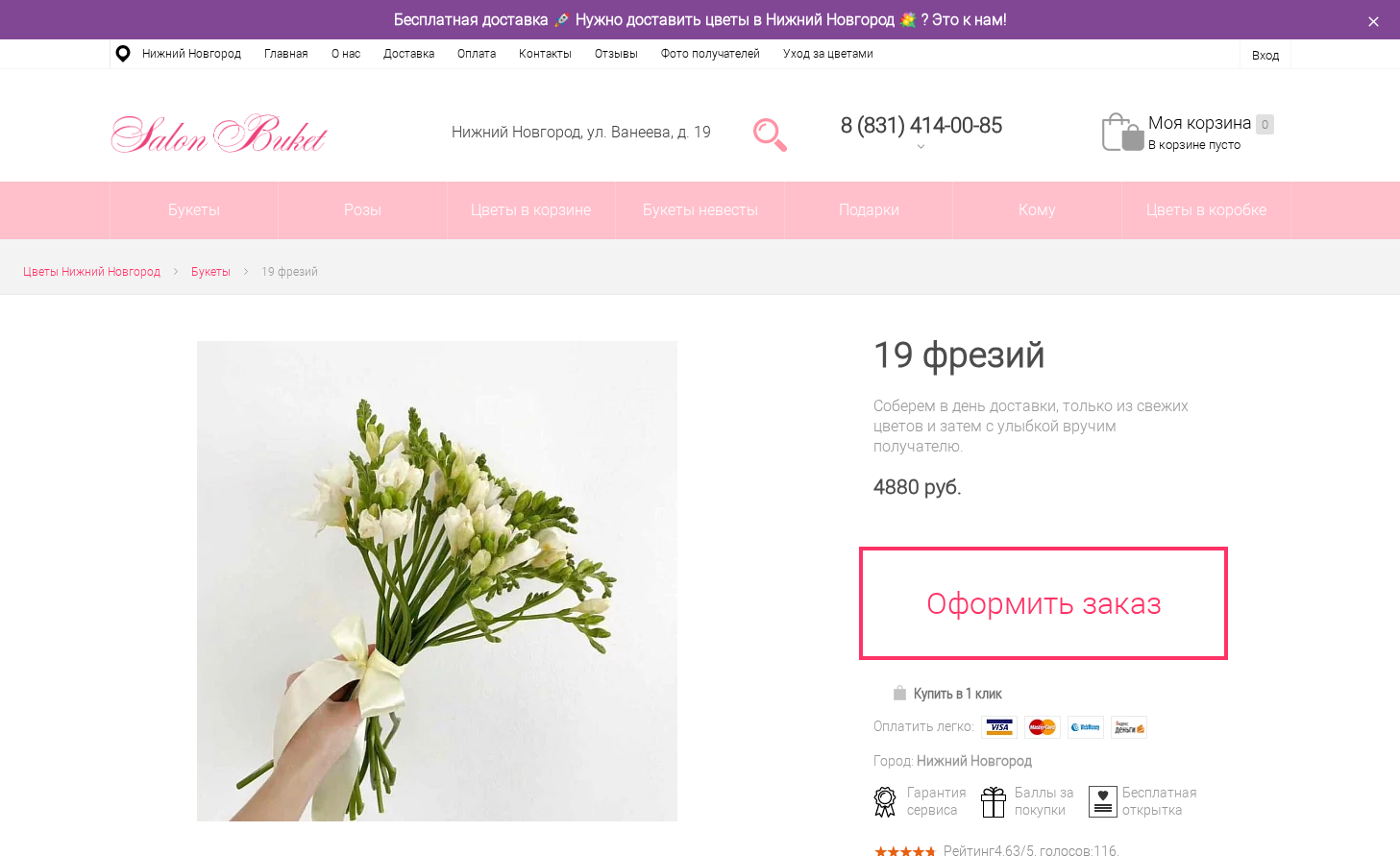 scroll, scrollTop: 0, scrollLeft: 0, axis: both 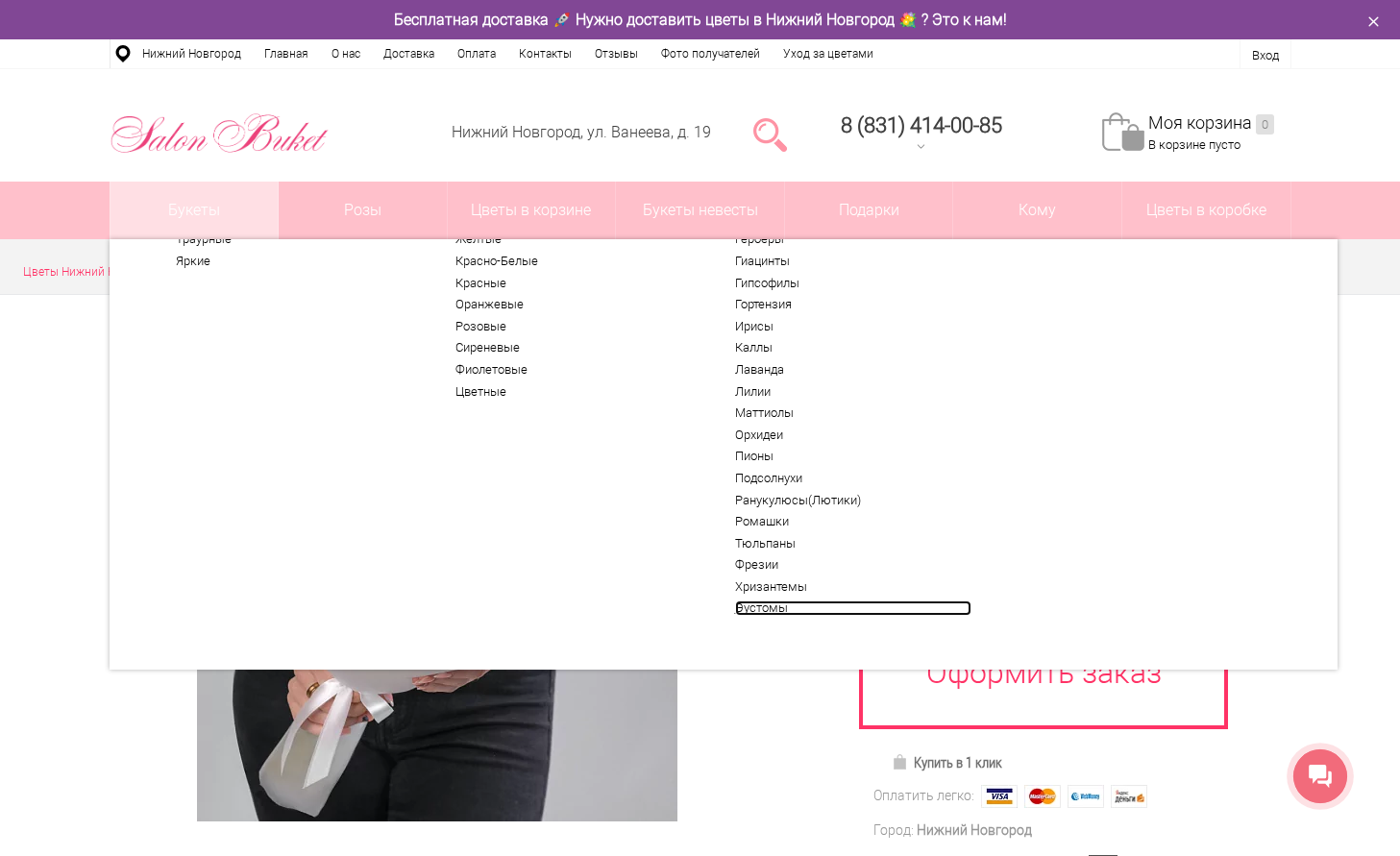 click on "Эустомы" at bounding box center (853, 608) 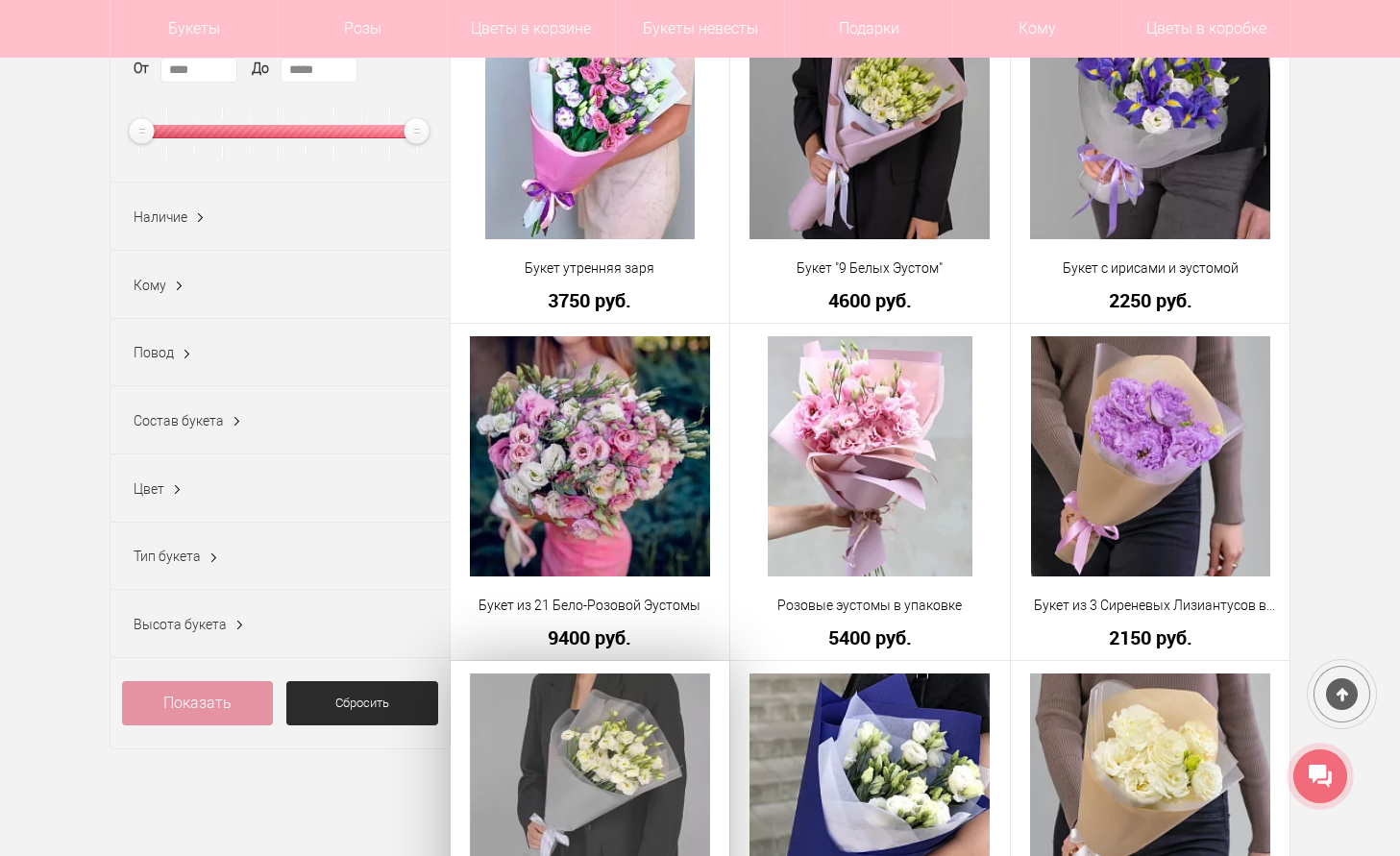 scroll, scrollTop: 384, scrollLeft: 0, axis: vertical 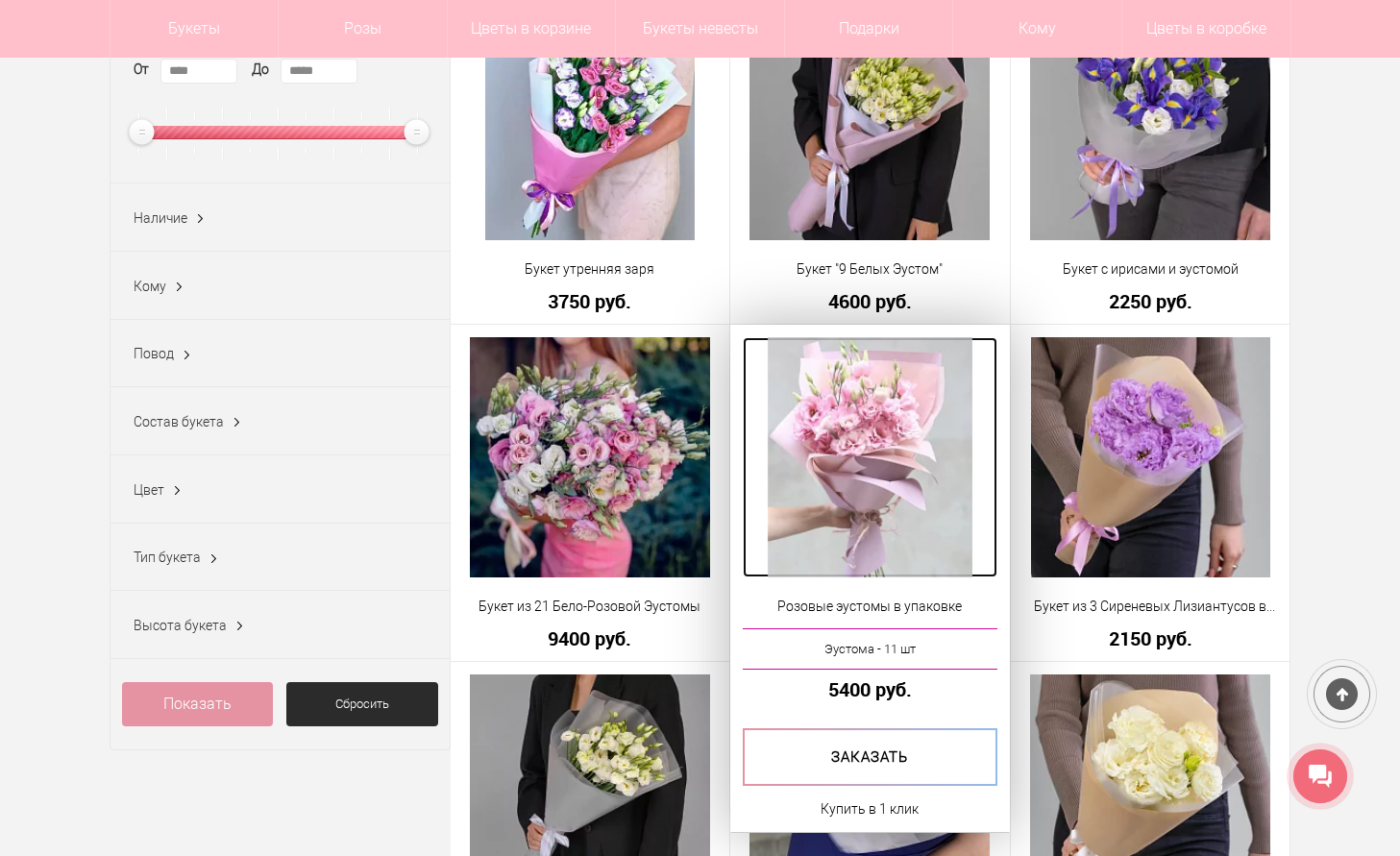 click at bounding box center (870, 457) 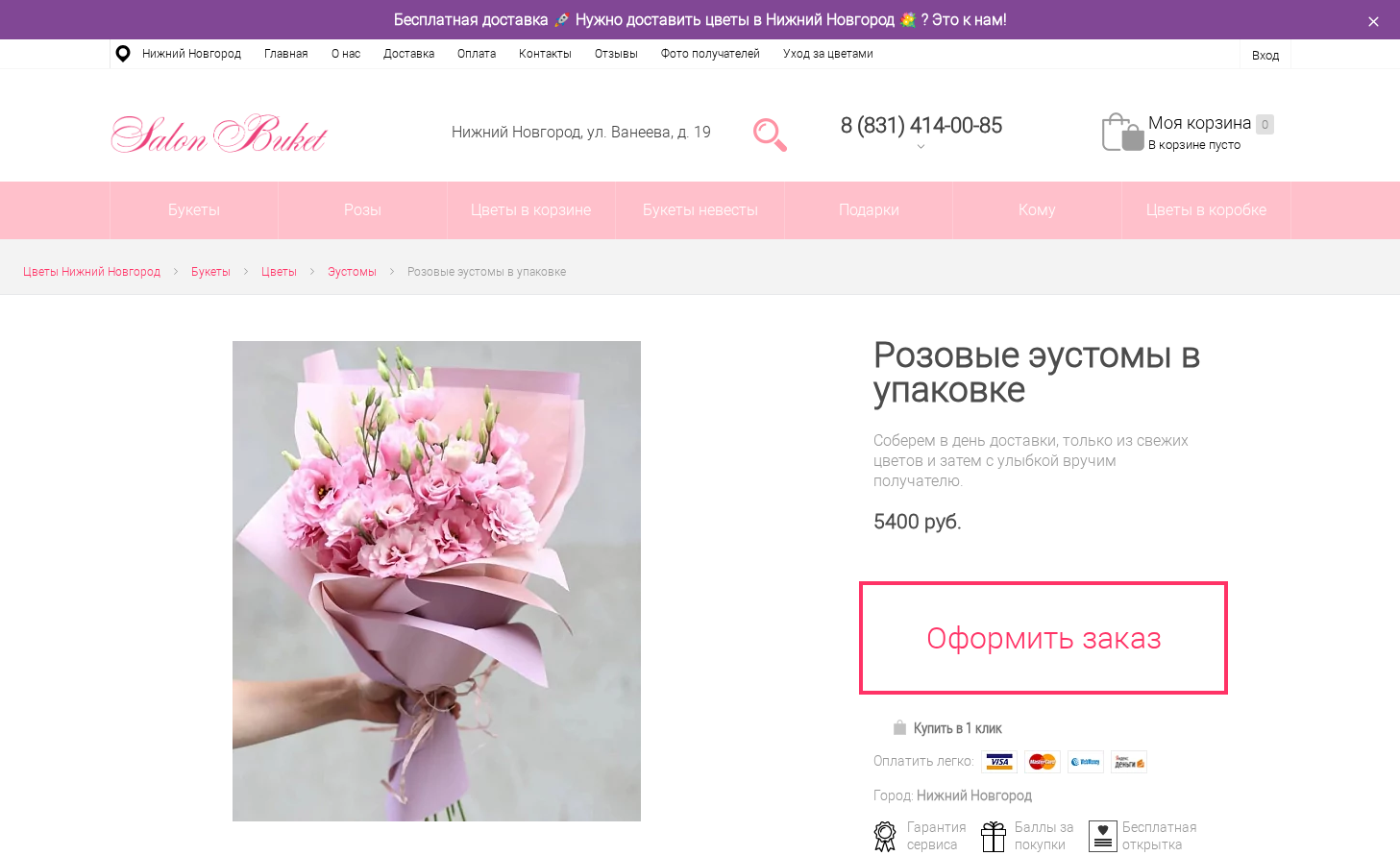 scroll, scrollTop: 0, scrollLeft: 0, axis: both 